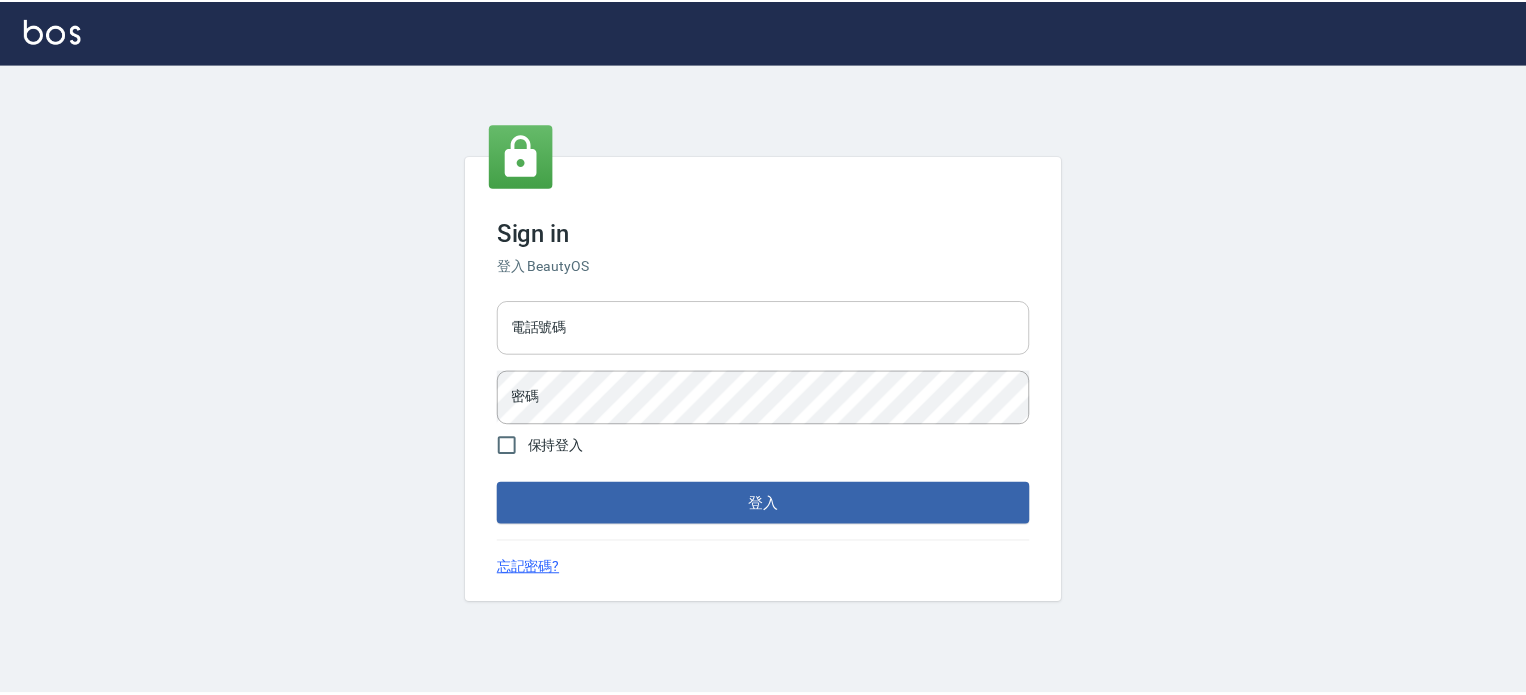 scroll, scrollTop: 0, scrollLeft: 0, axis: both 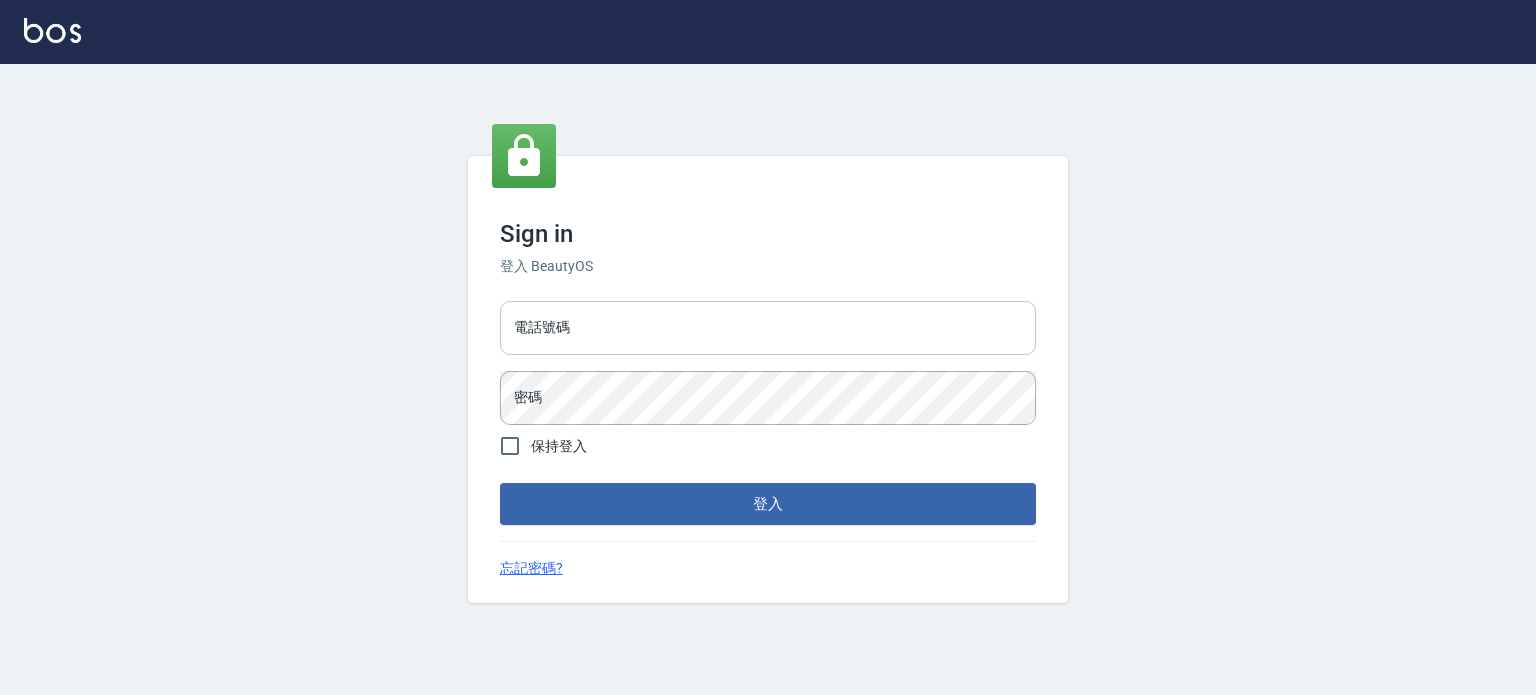 click on "電話號碼" at bounding box center [768, 328] 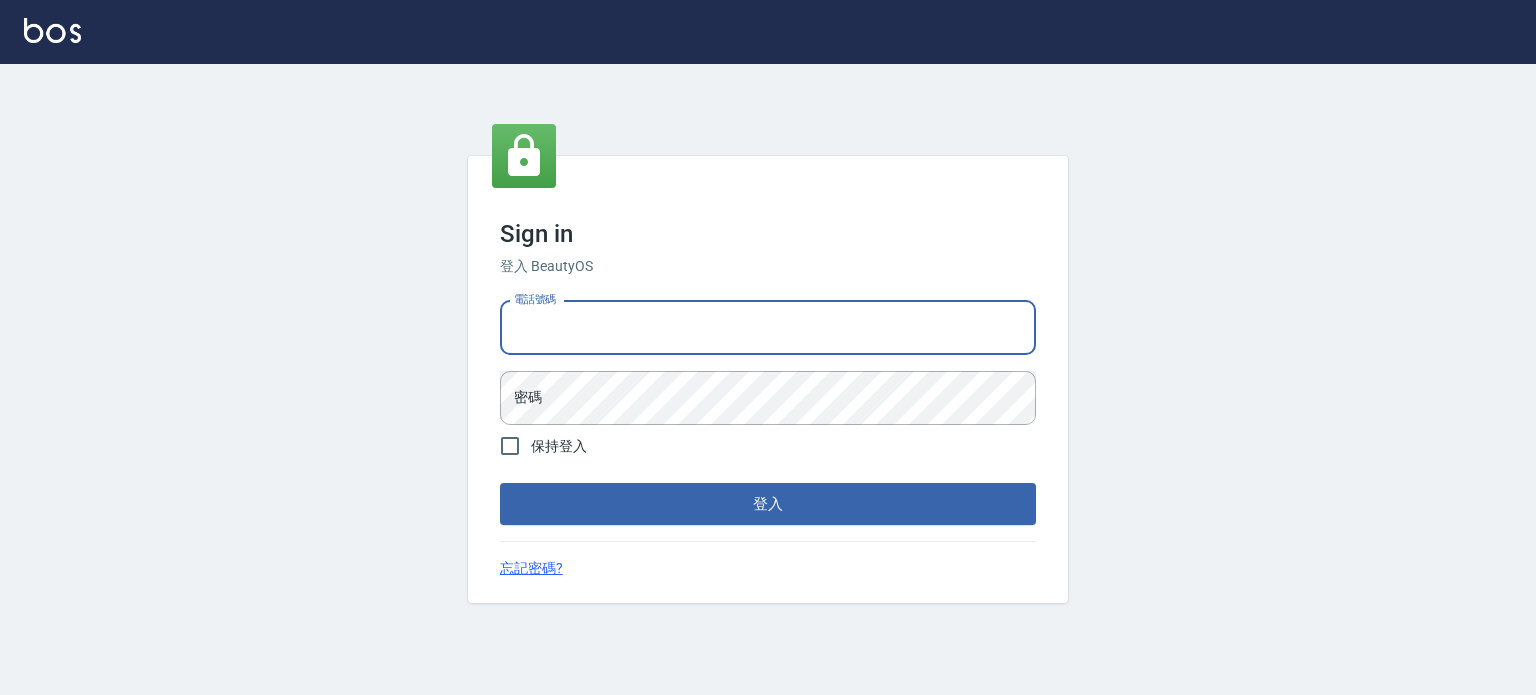 type on "[PHONE]" 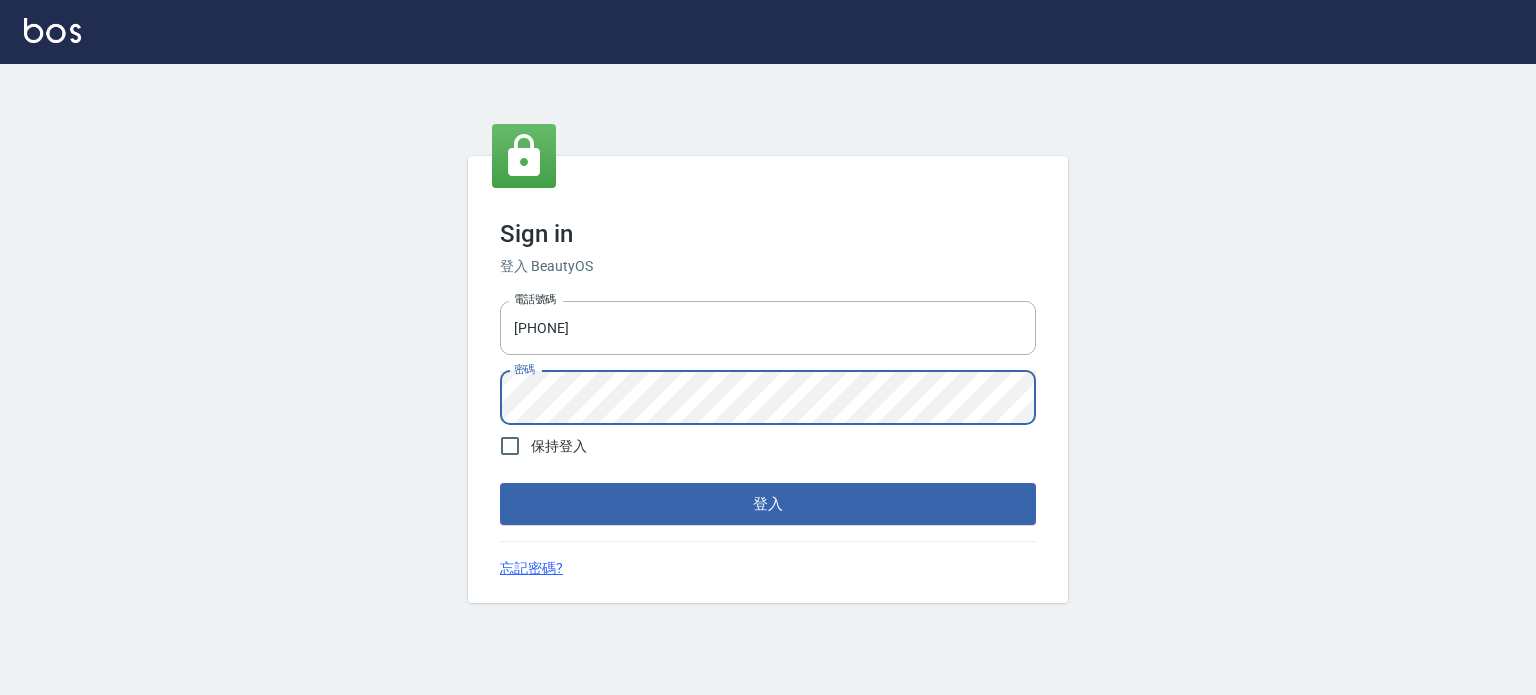 click on "登入" at bounding box center (768, 504) 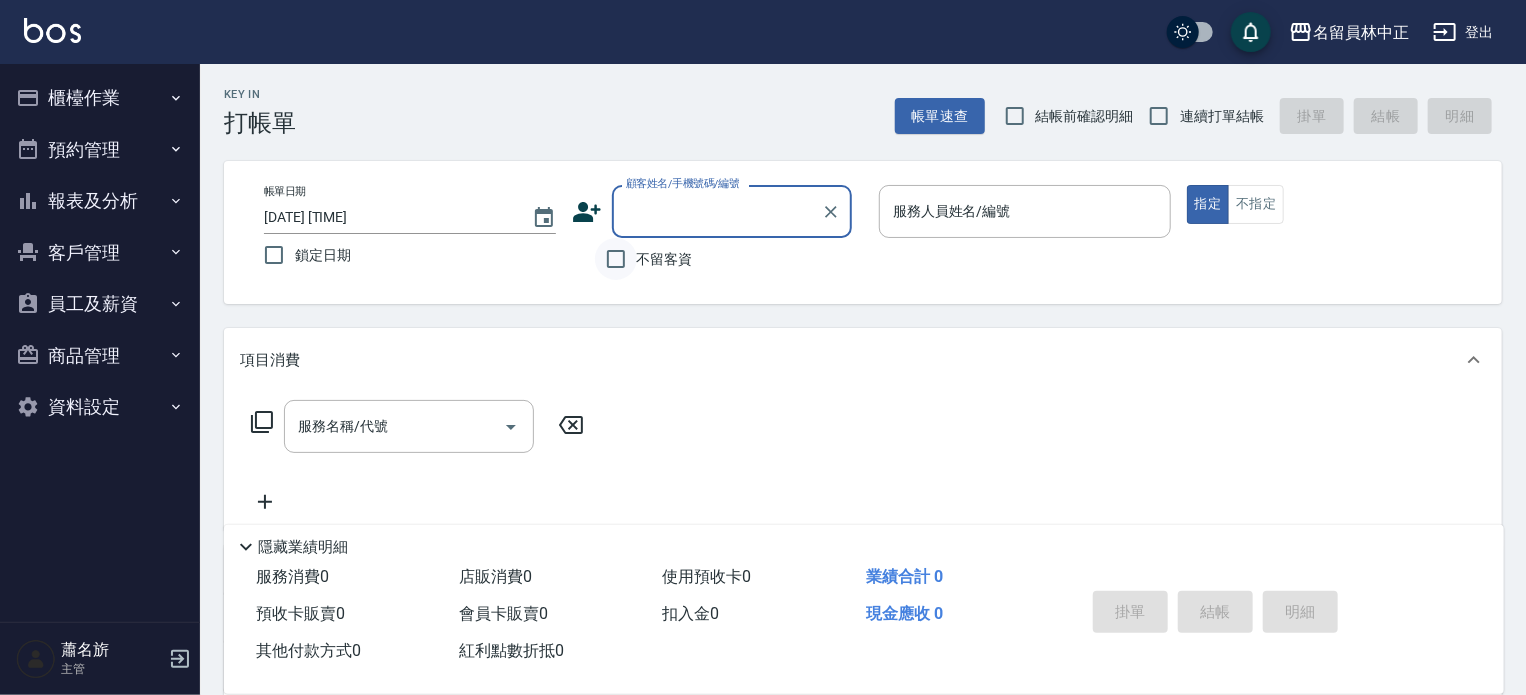 click on "不留客資" at bounding box center [616, 259] 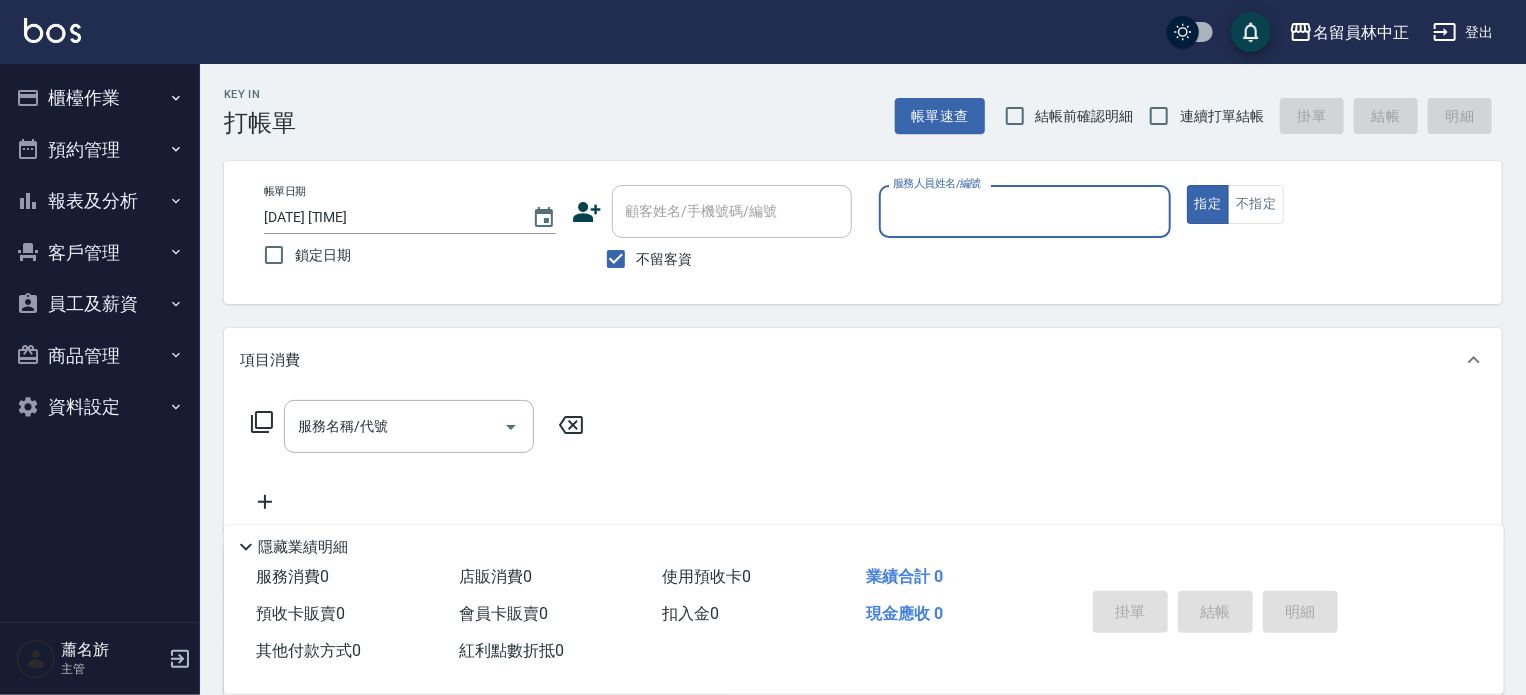click on "連續打單結帳" at bounding box center [1201, 116] 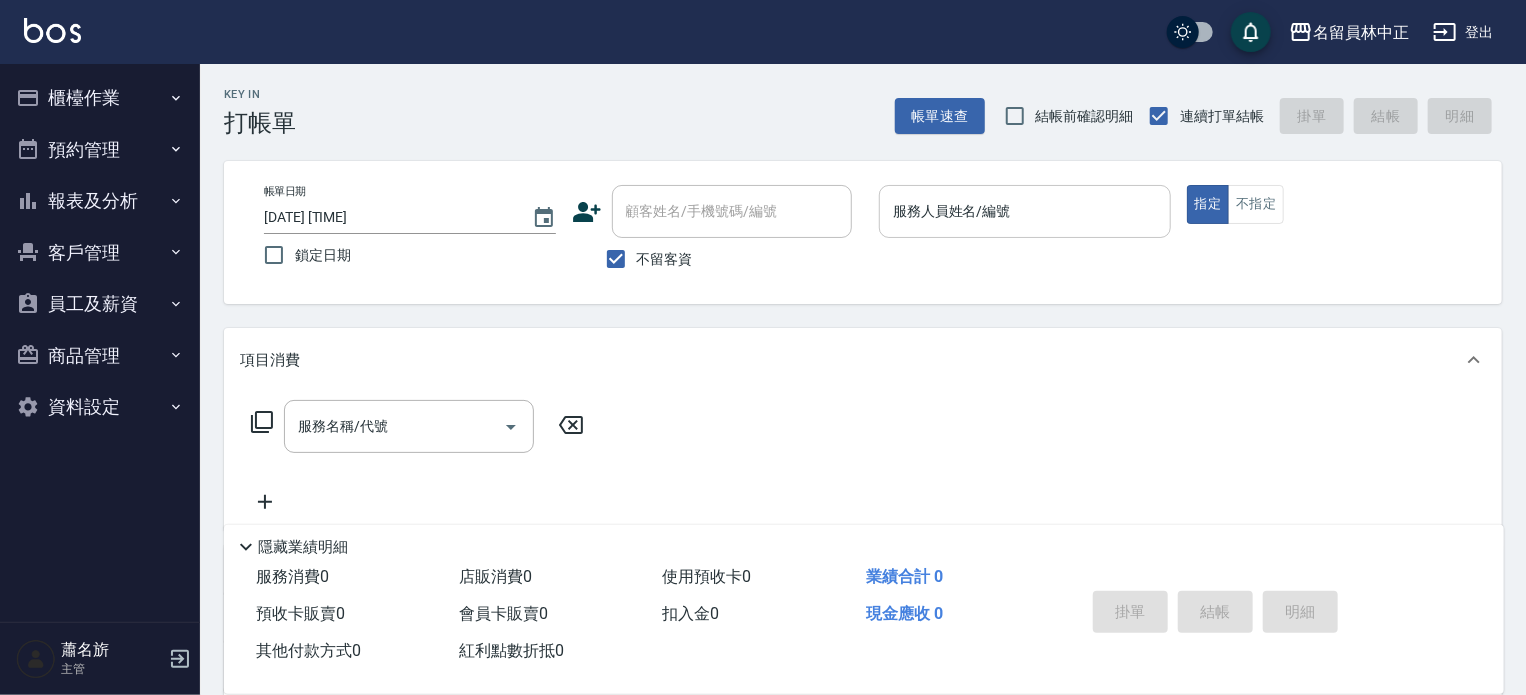 click on "服務人員姓名/編號" at bounding box center [1025, 211] 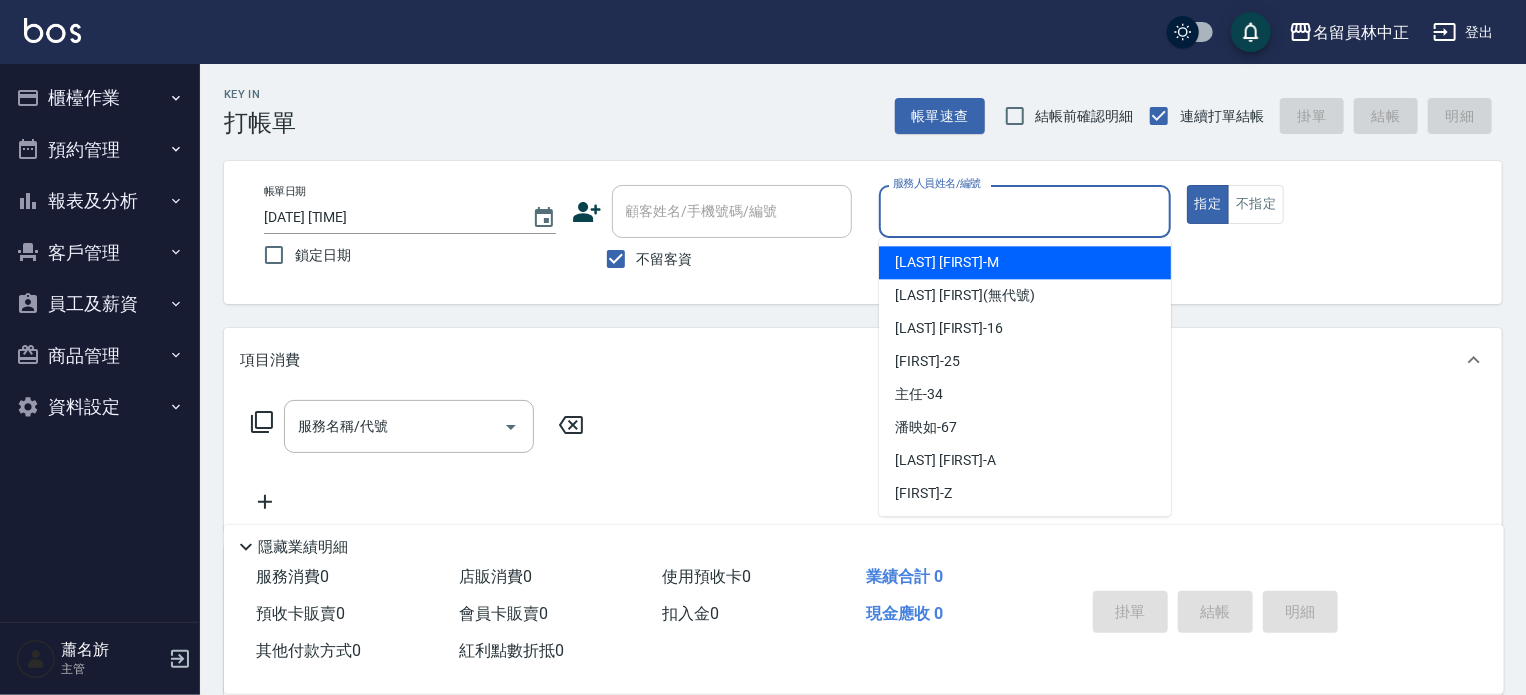 drag, startPoint x: 1081, startPoint y: 86, endPoint x: 1013, endPoint y: 303, distance: 227.40492 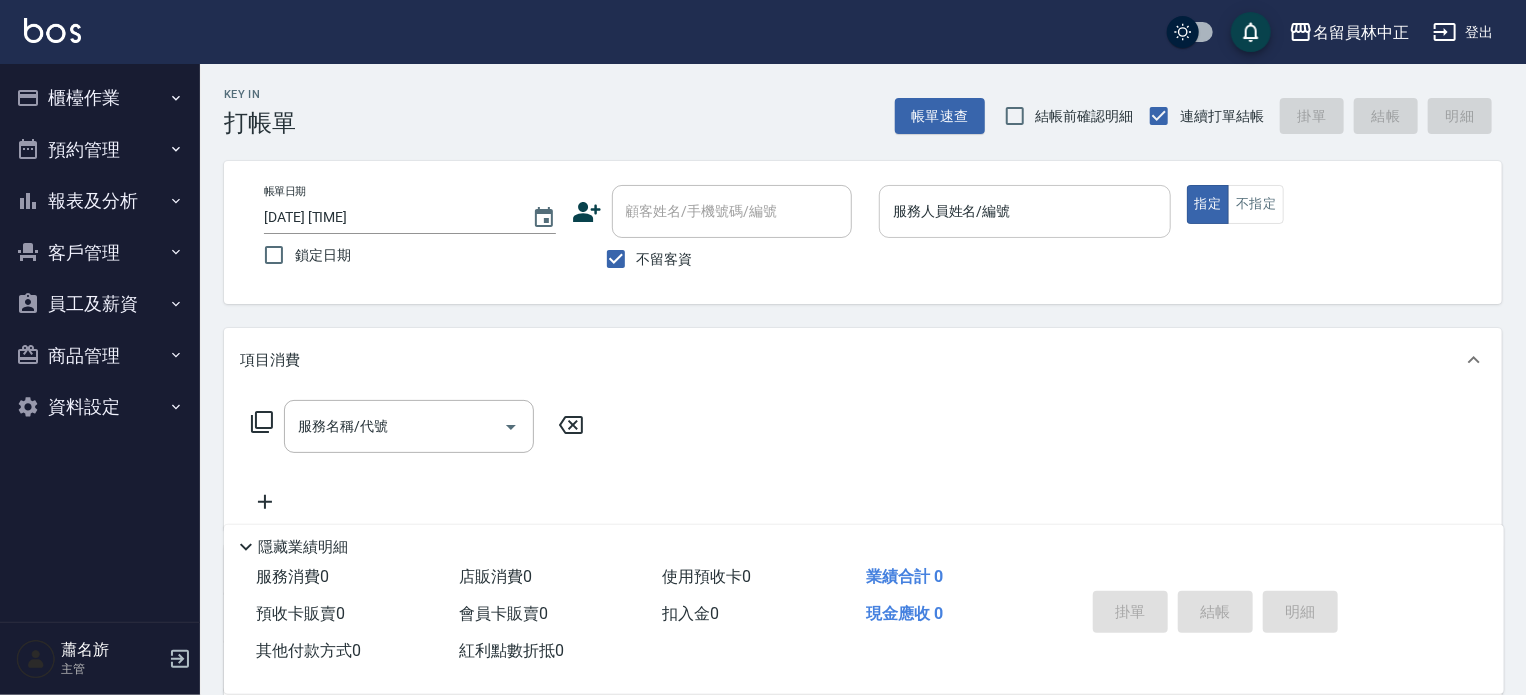 drag, startPoint x: 972, startPoint y: 255, endPoint x: 986, endPoint y: 231, distance: 27.784887 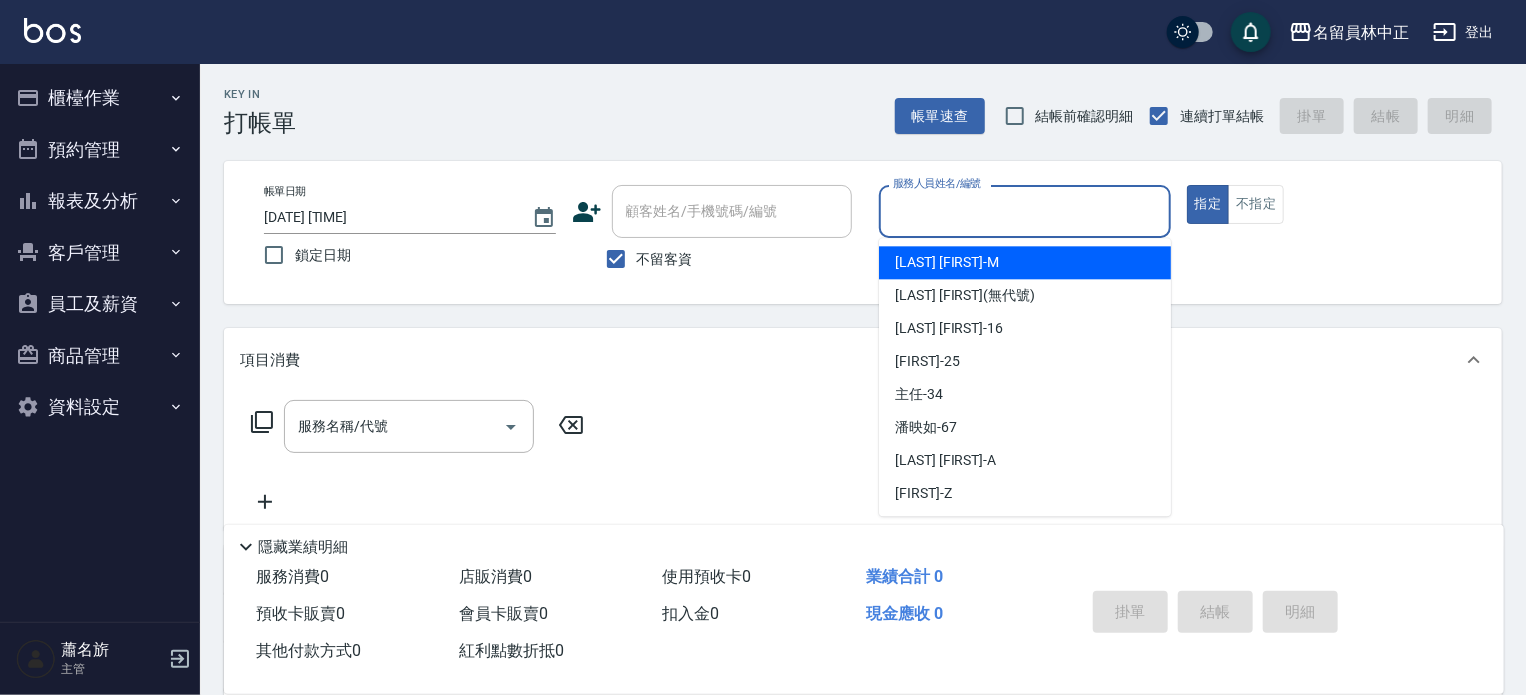 click on "服務人員姓名/編號" at bounding box center (1025, 211) 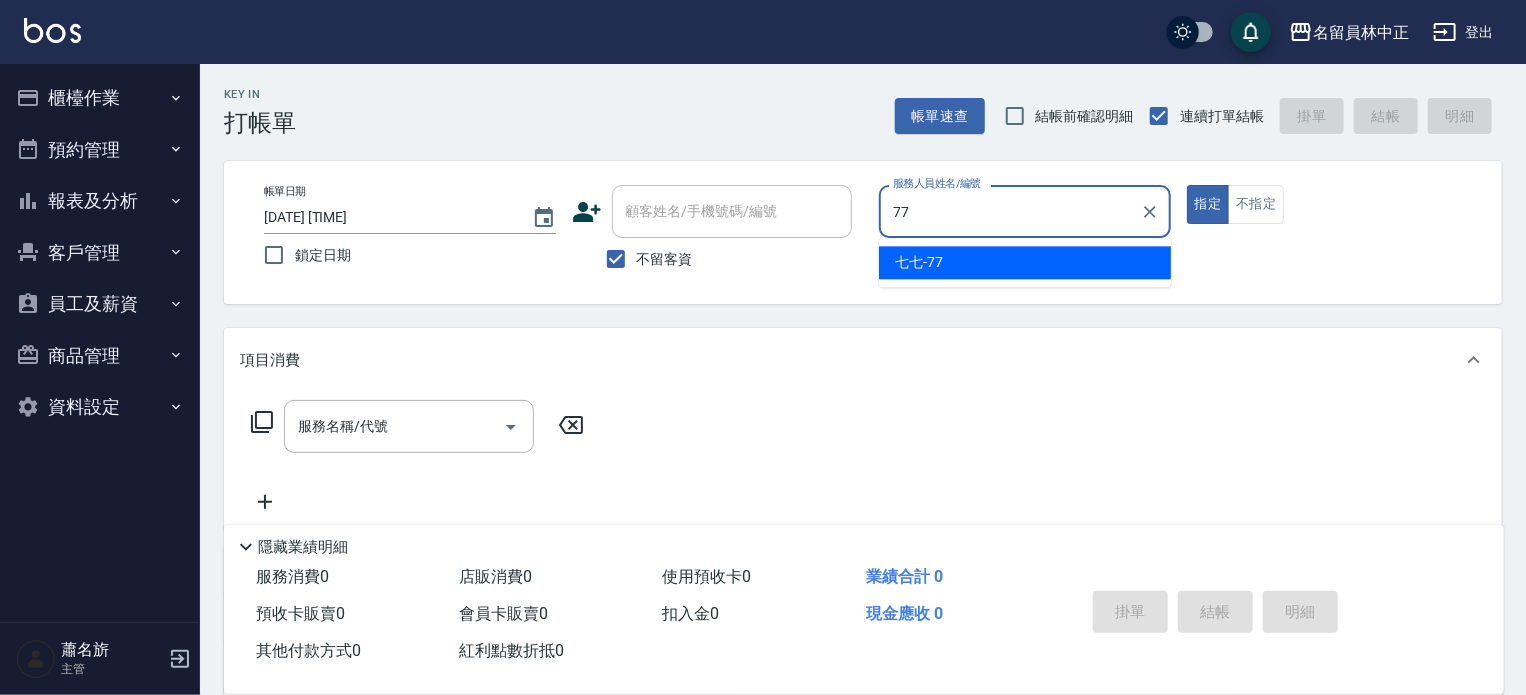 type on "七七-77" 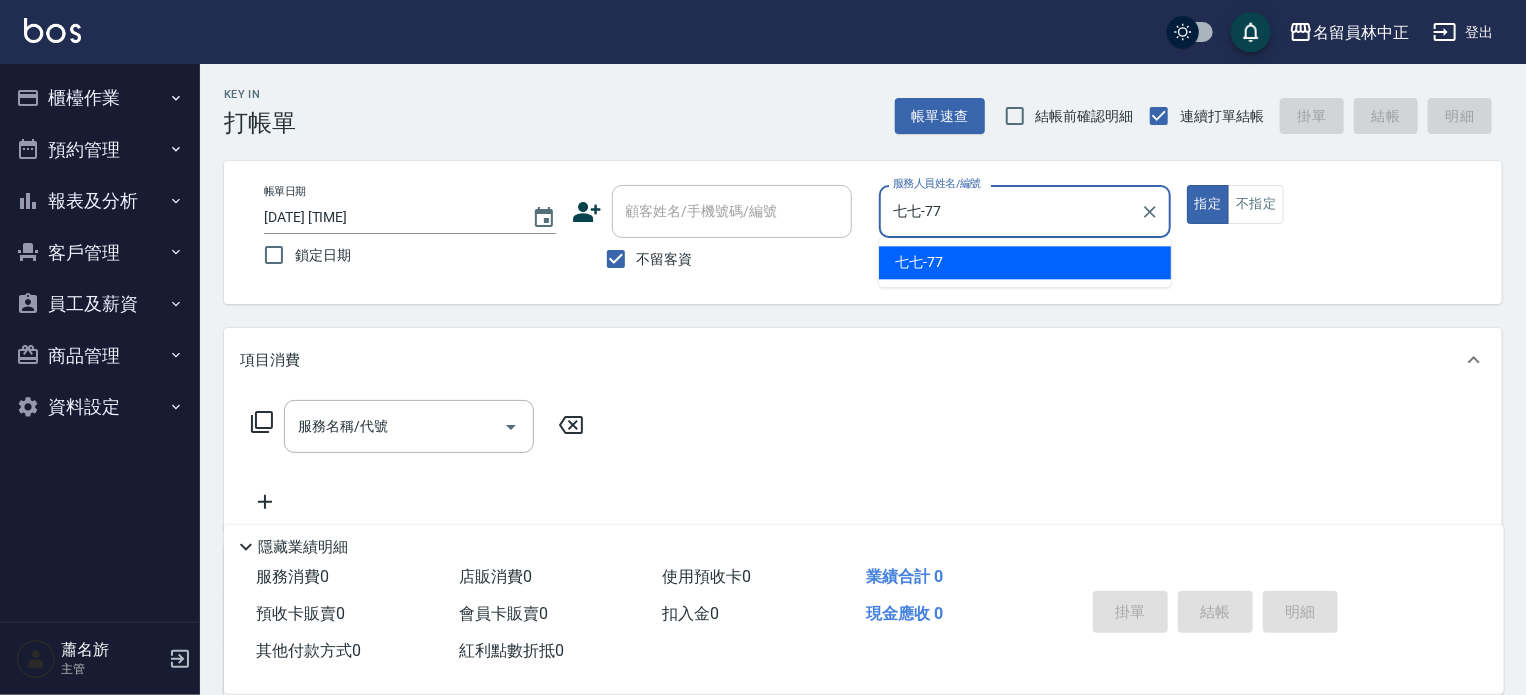 type on "true" 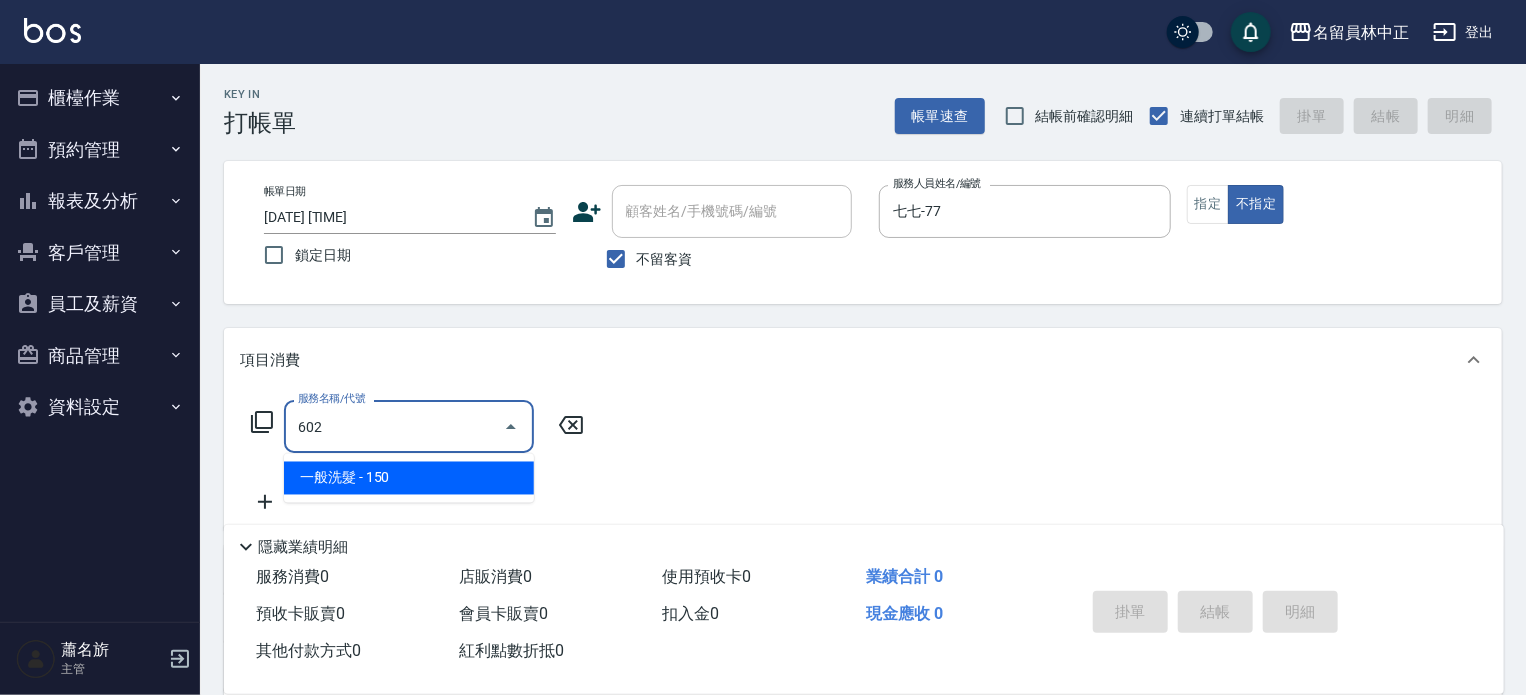 type on "一般洗髮(602)" 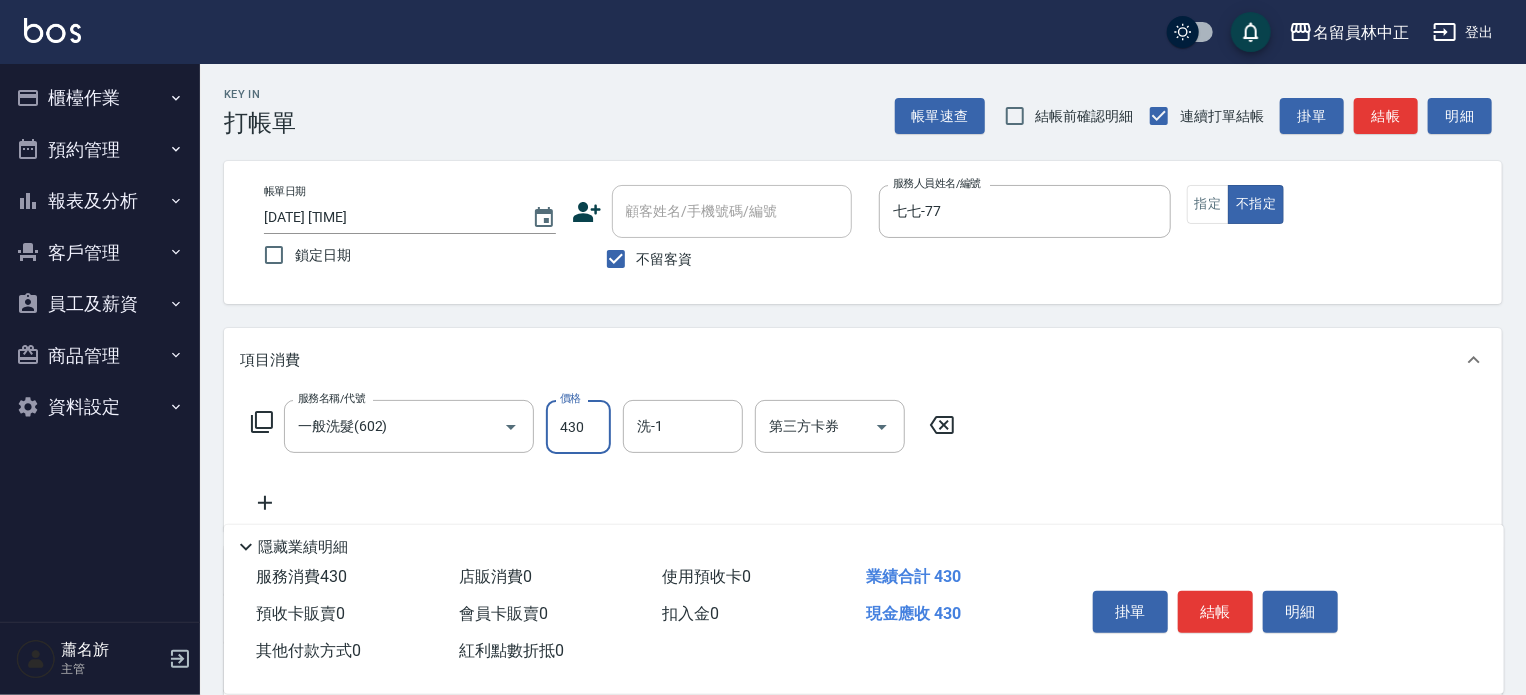 type on "430" 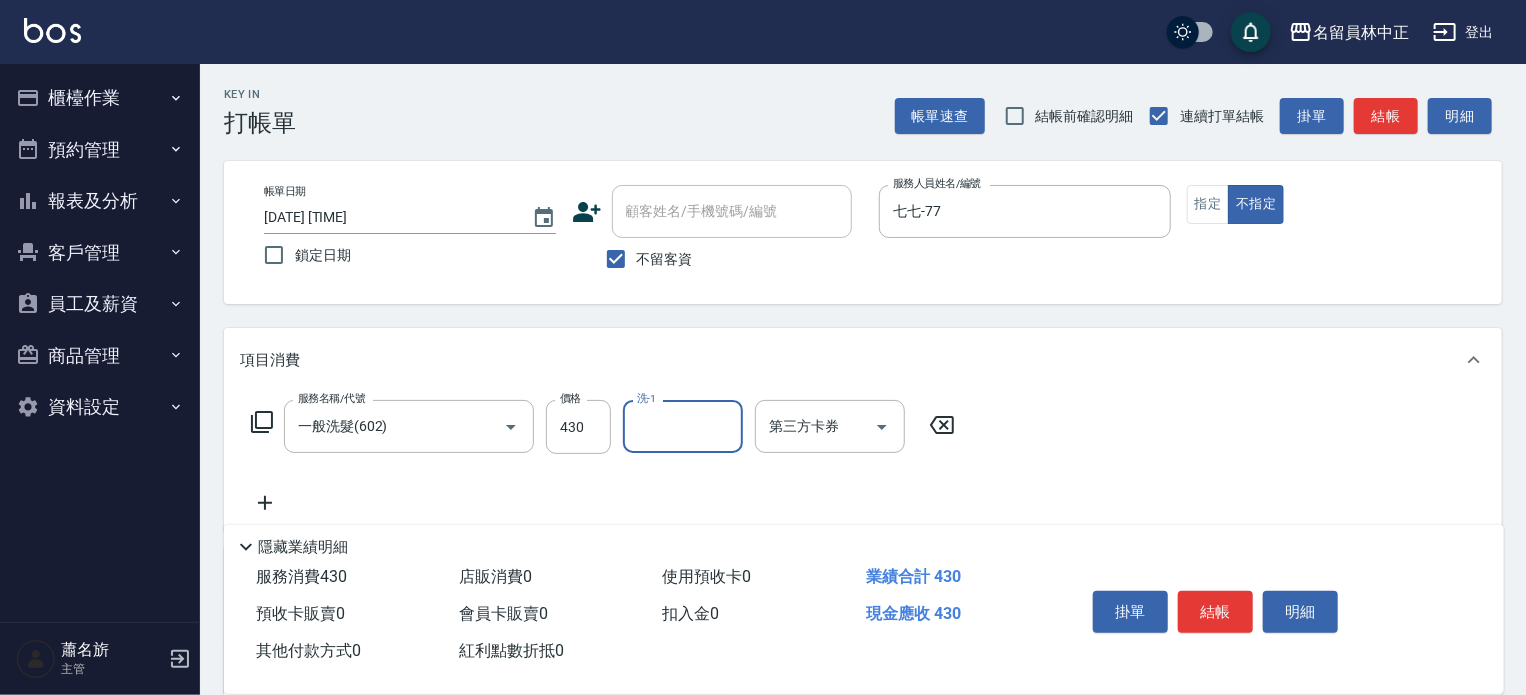 drag, startPoint x: 1236, startPoint y: 621, endPoint x: 1243, endPoint y: 602, distance: 20.248457 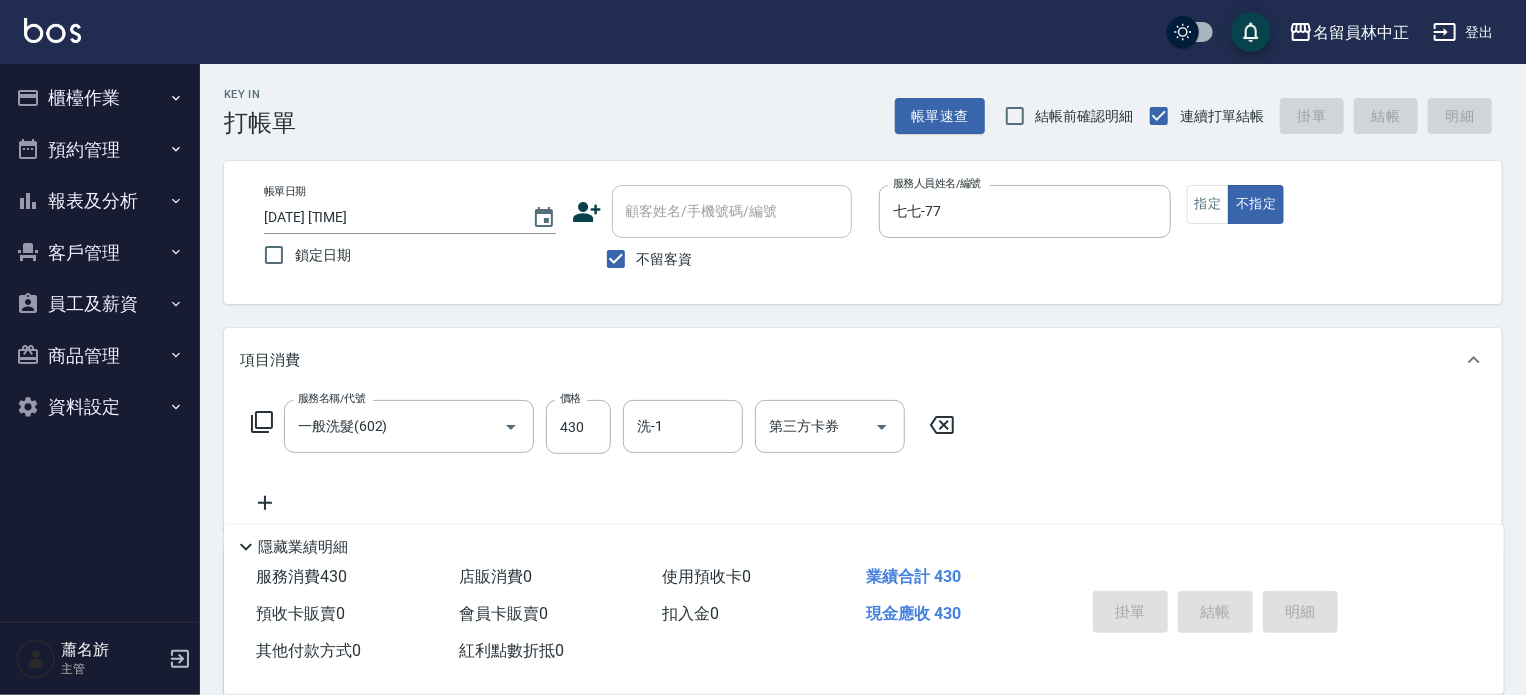 type on "2025/08/09 15:34" 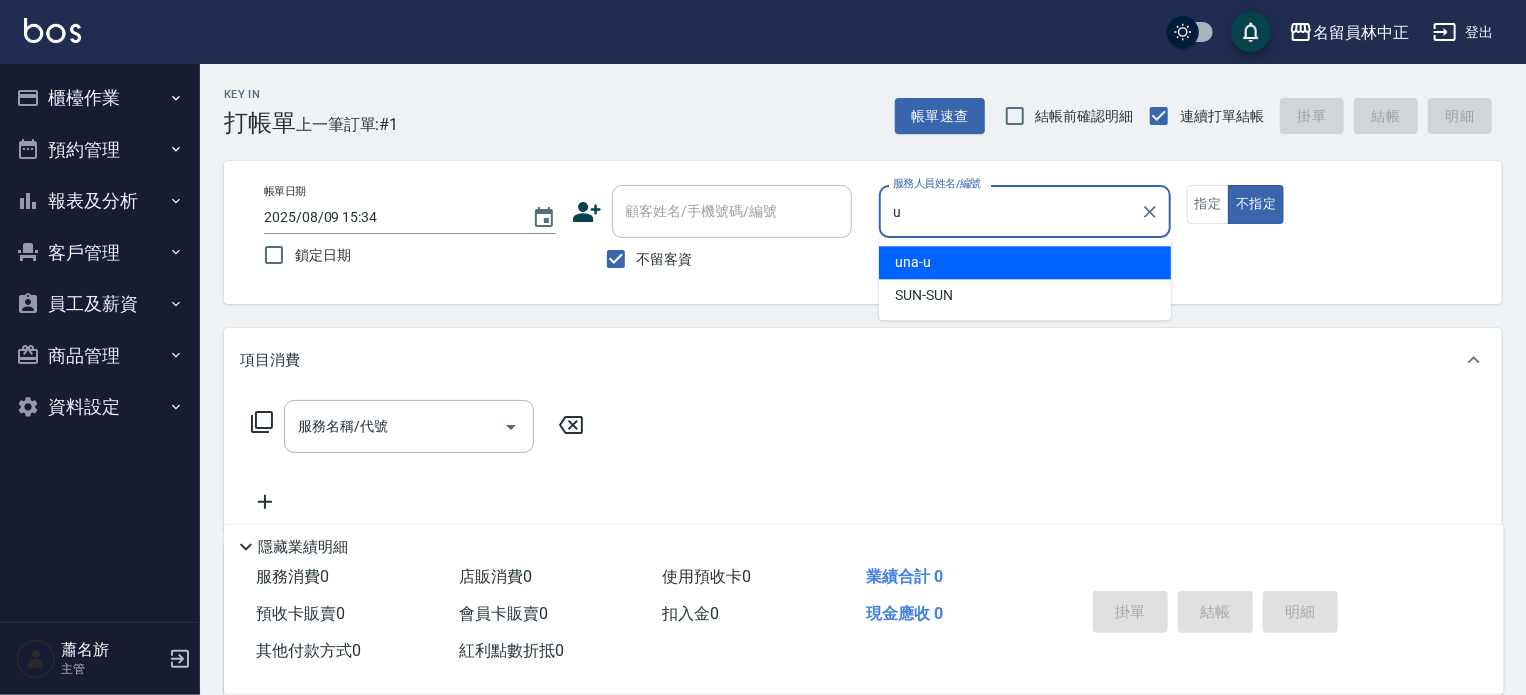 type on "una-u" 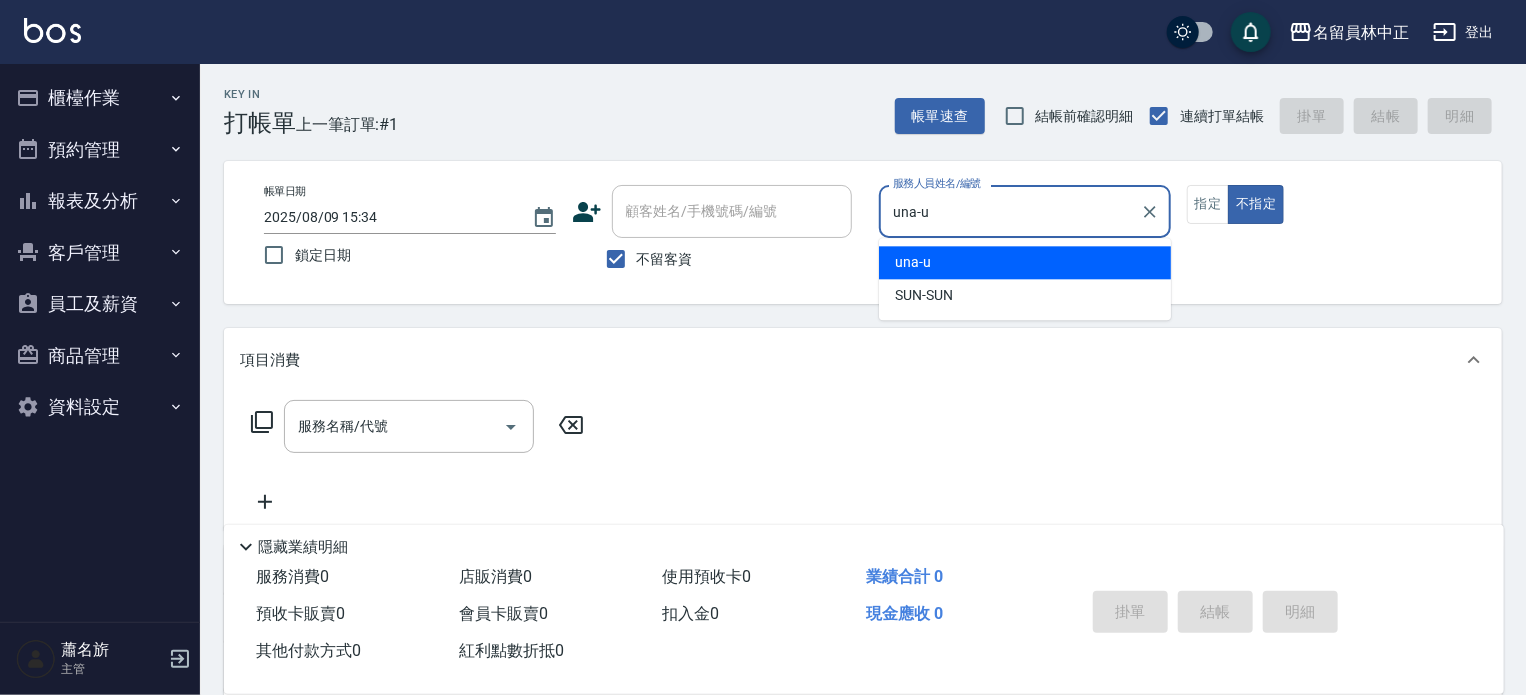 type on "false" 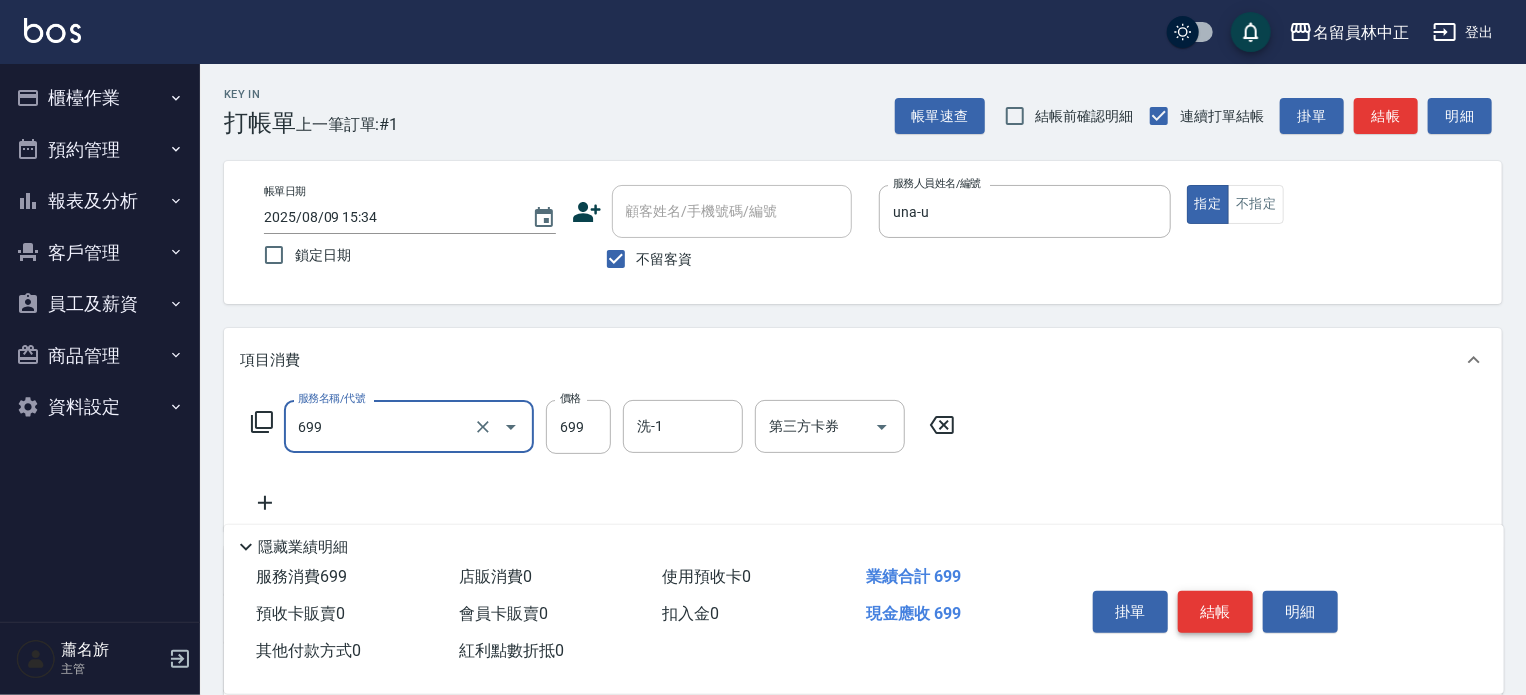 type on "精油洗髮(699)" 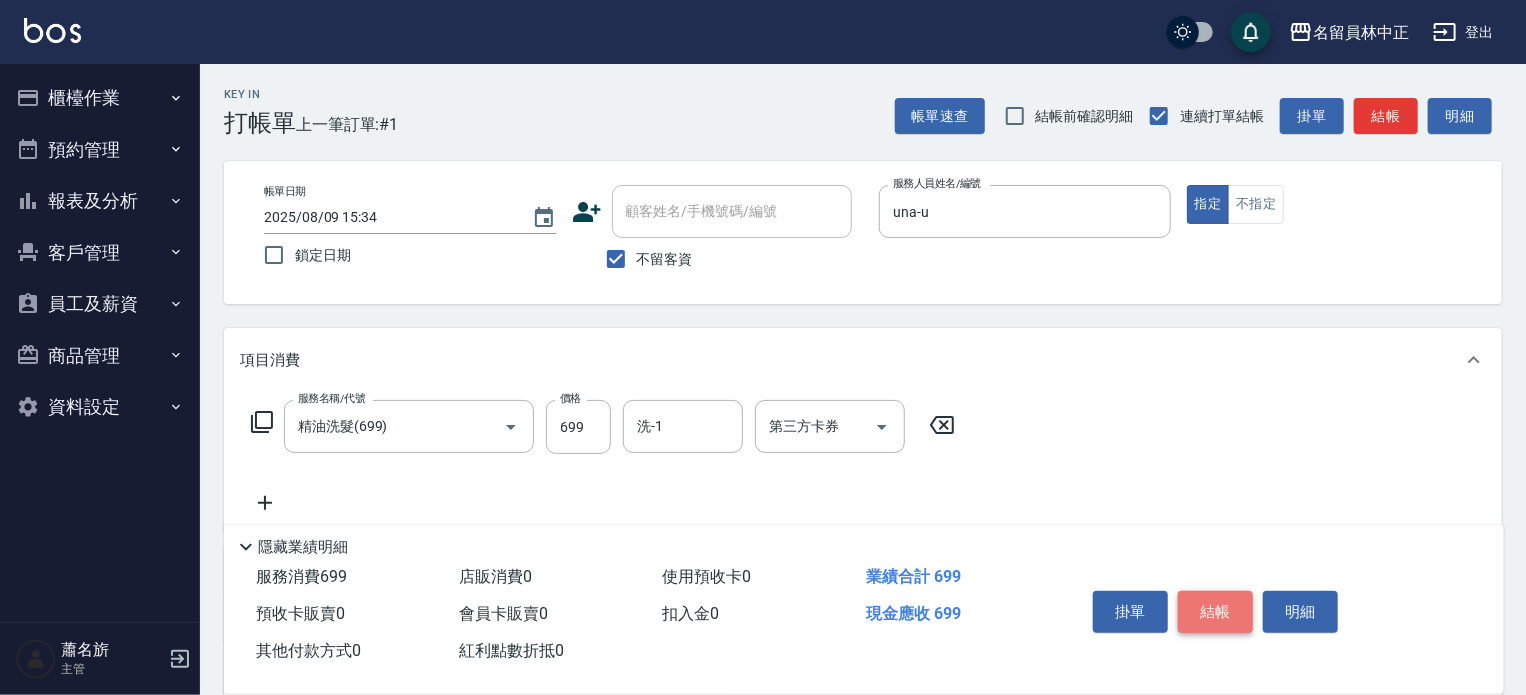 click on "結帳" at bounding box center (1215, 612) 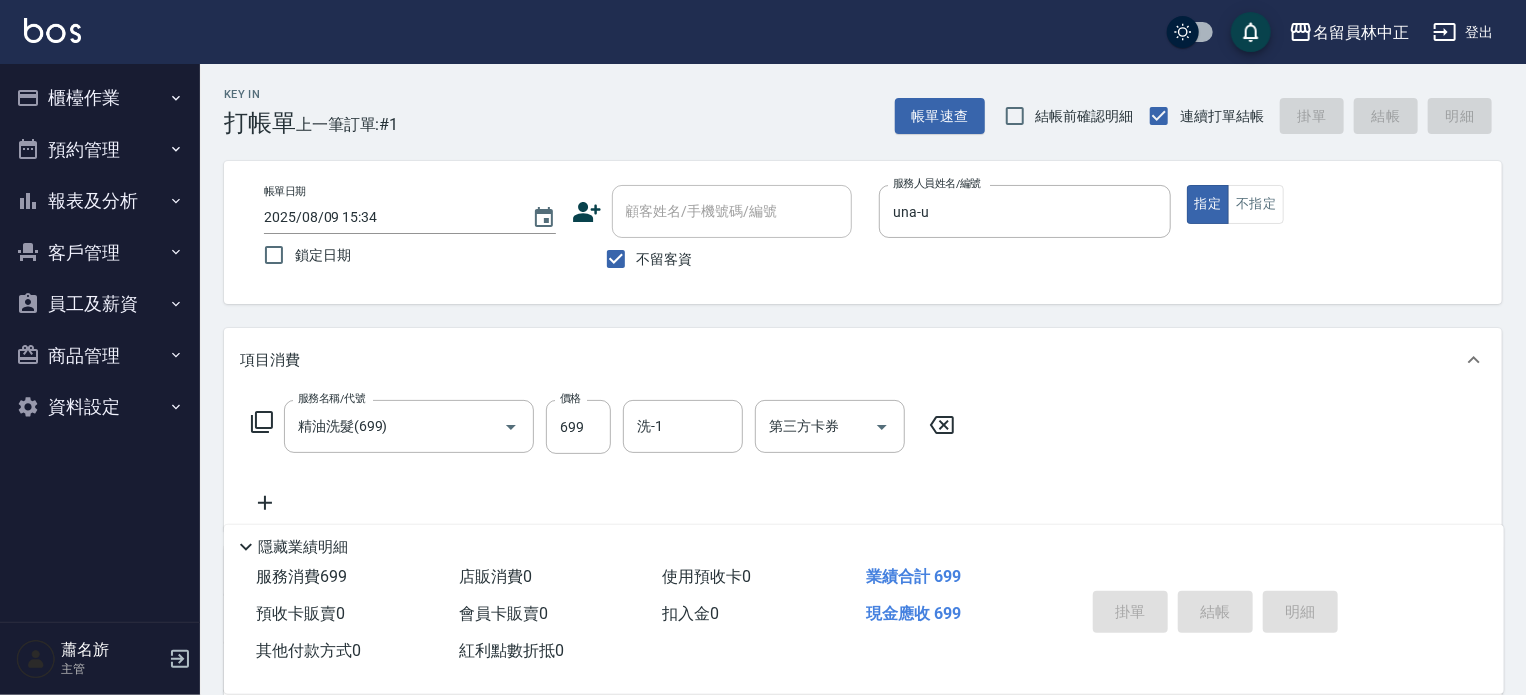 type 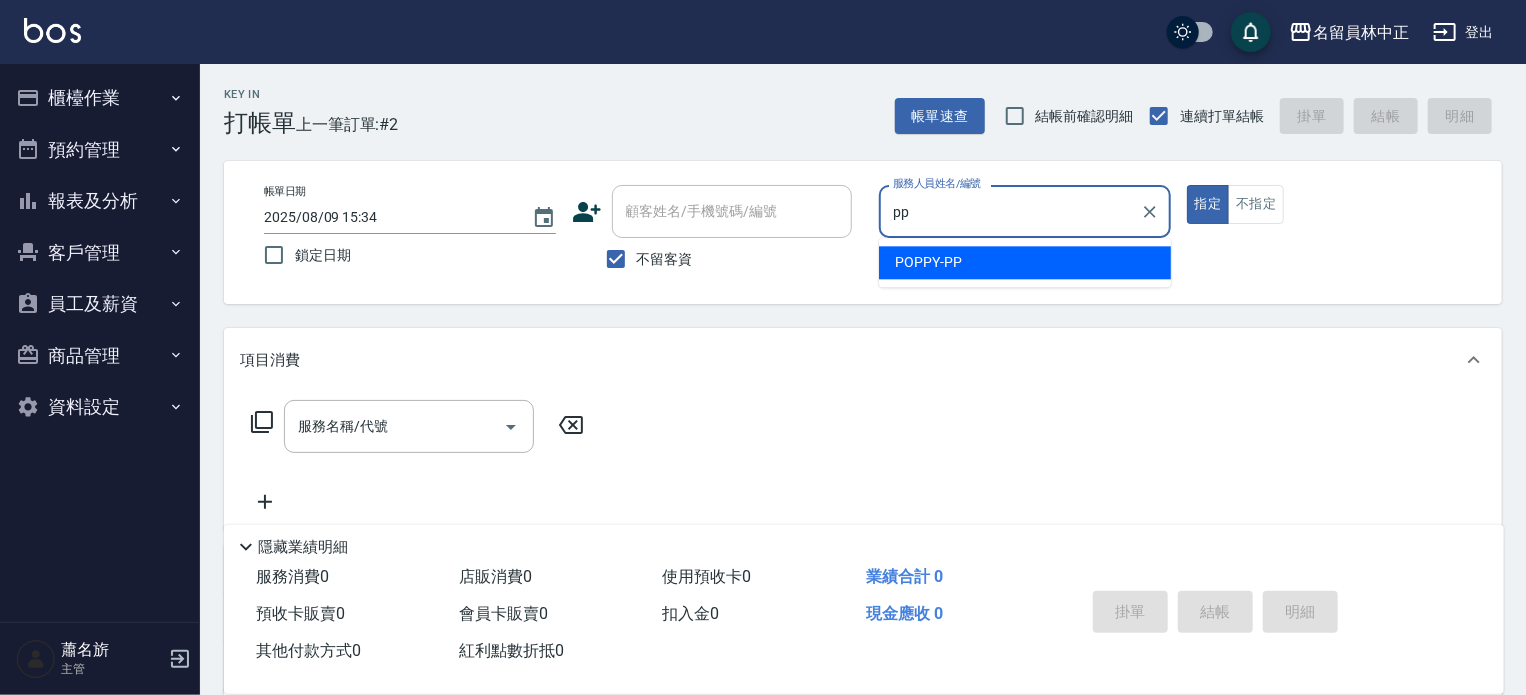 type on "POPPY-PP" 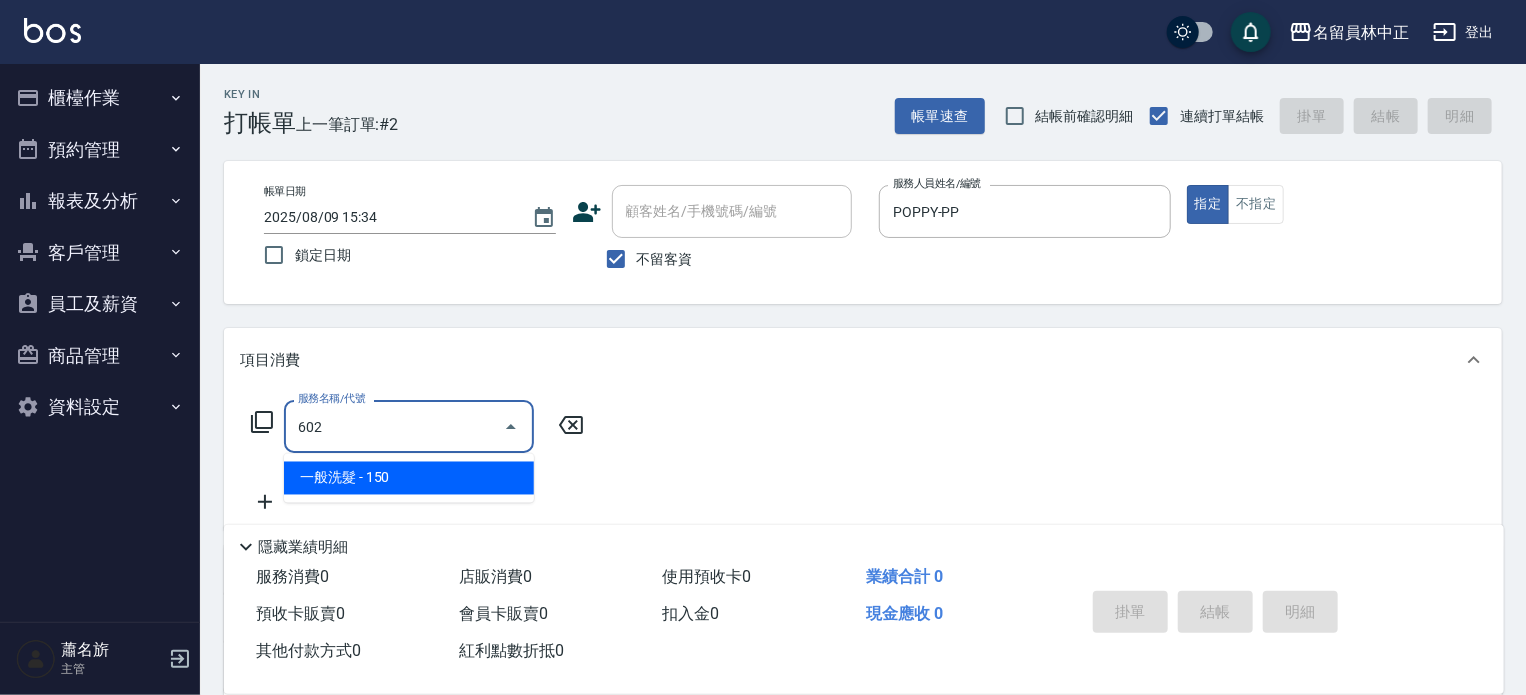 type on "一般洗髮(602)" 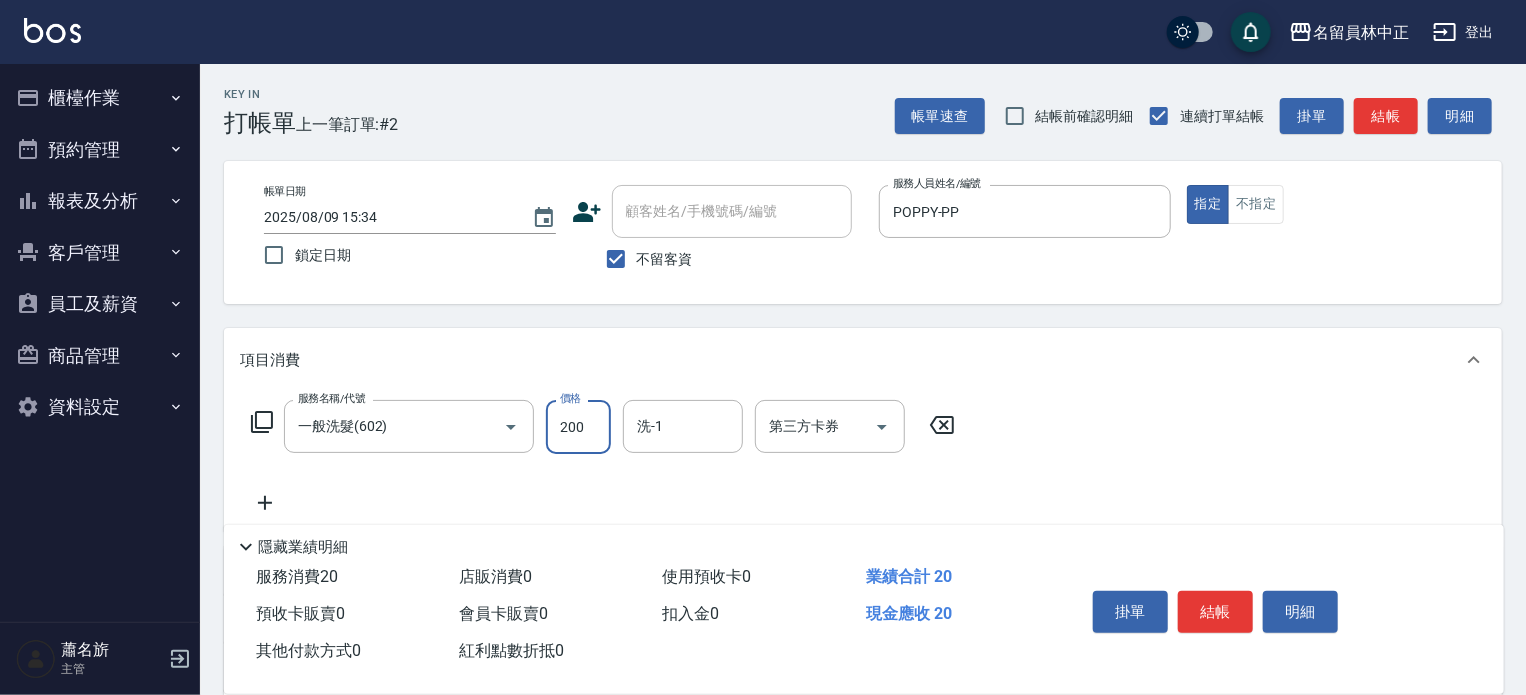 type on "200" 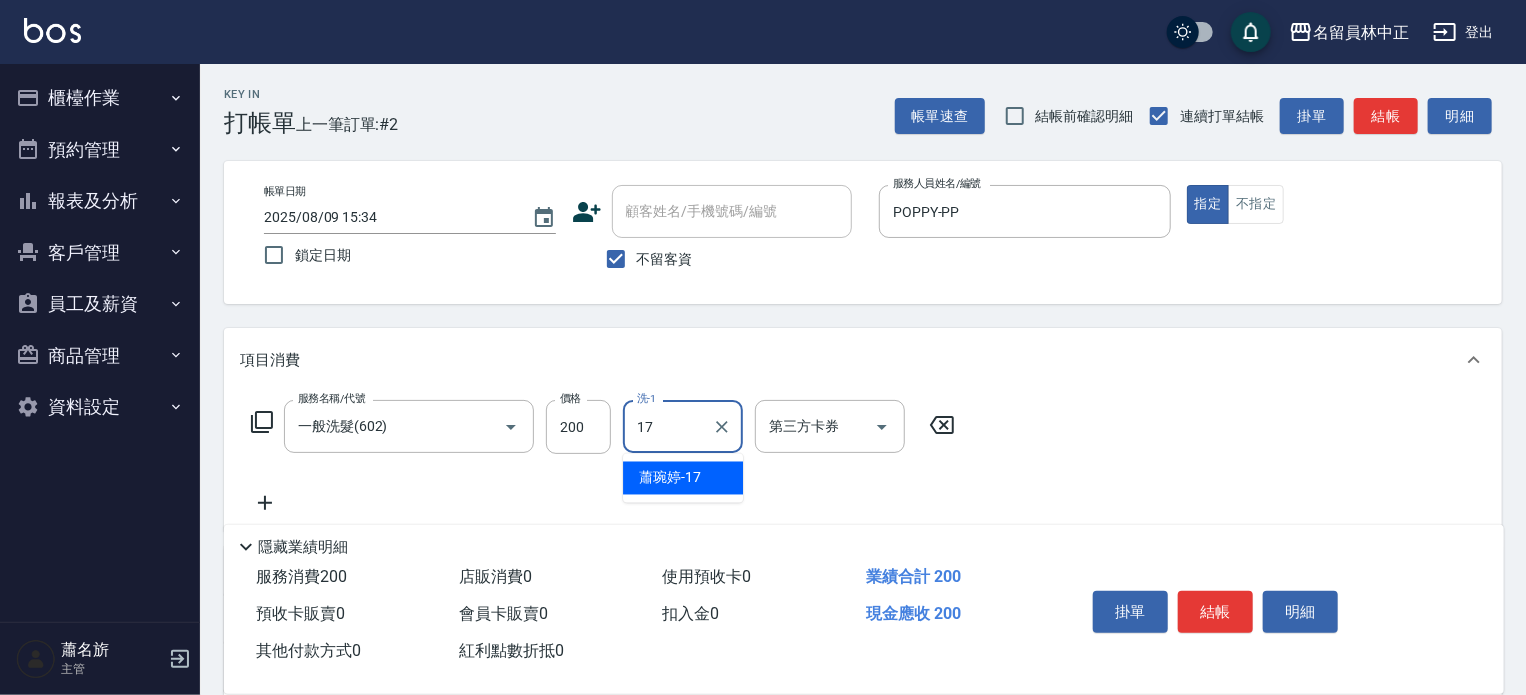 type on "[LAST]-[NUMBER]" 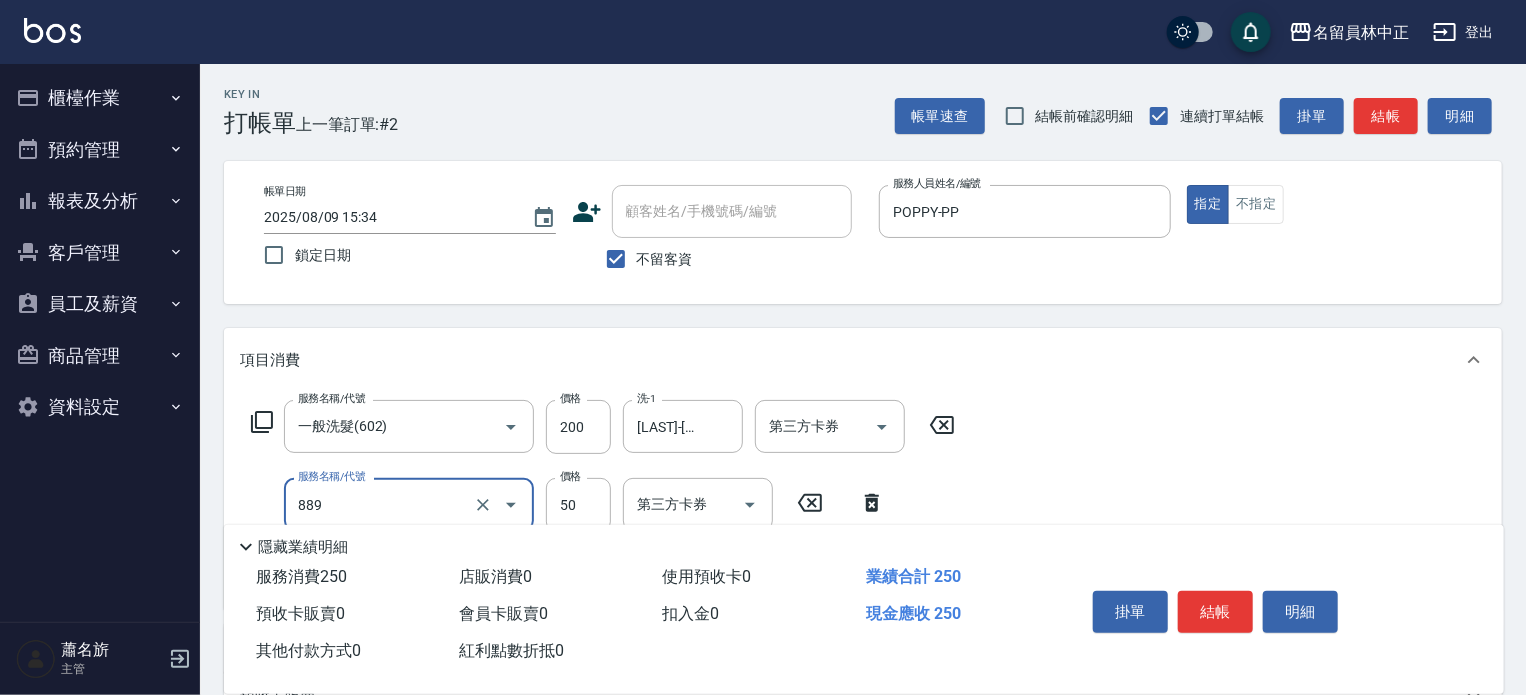 type on "精油(889)" 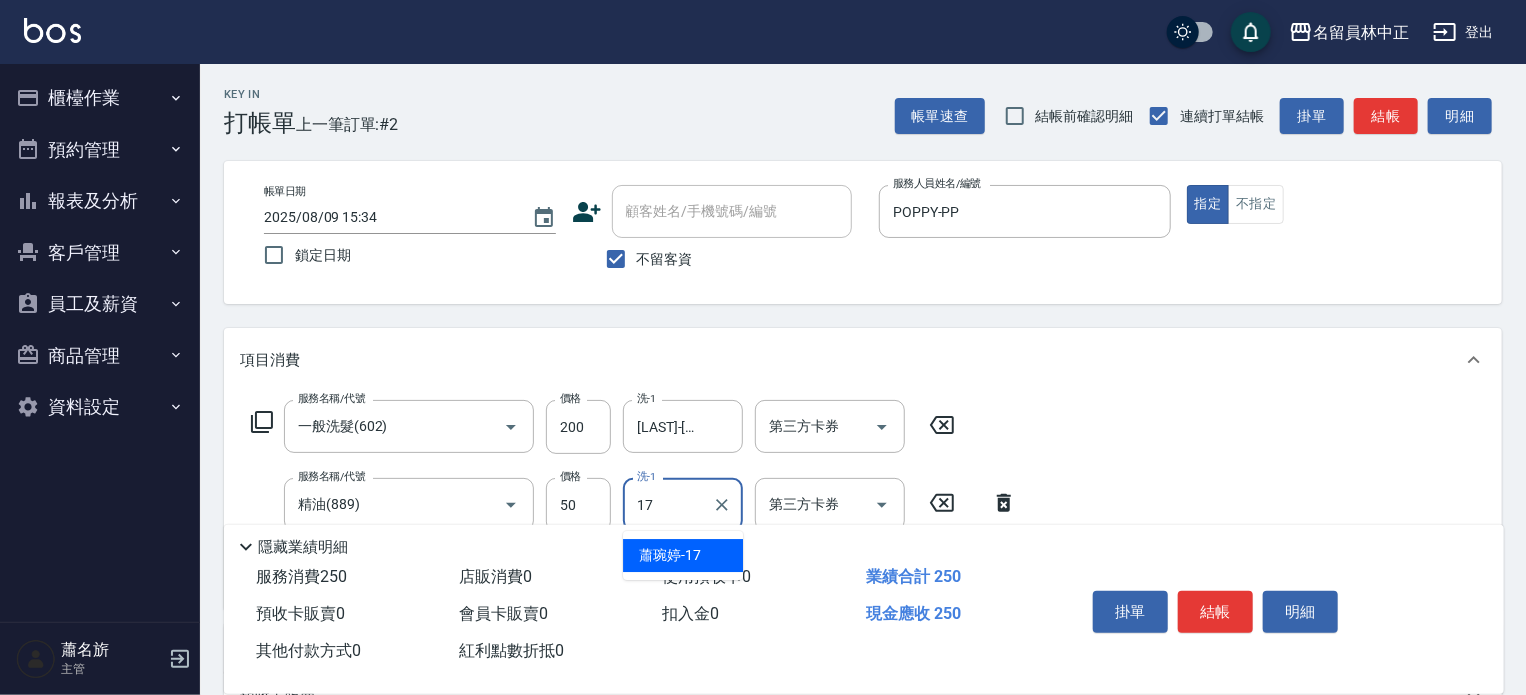 type on "[LAST]-[NUMBER]" 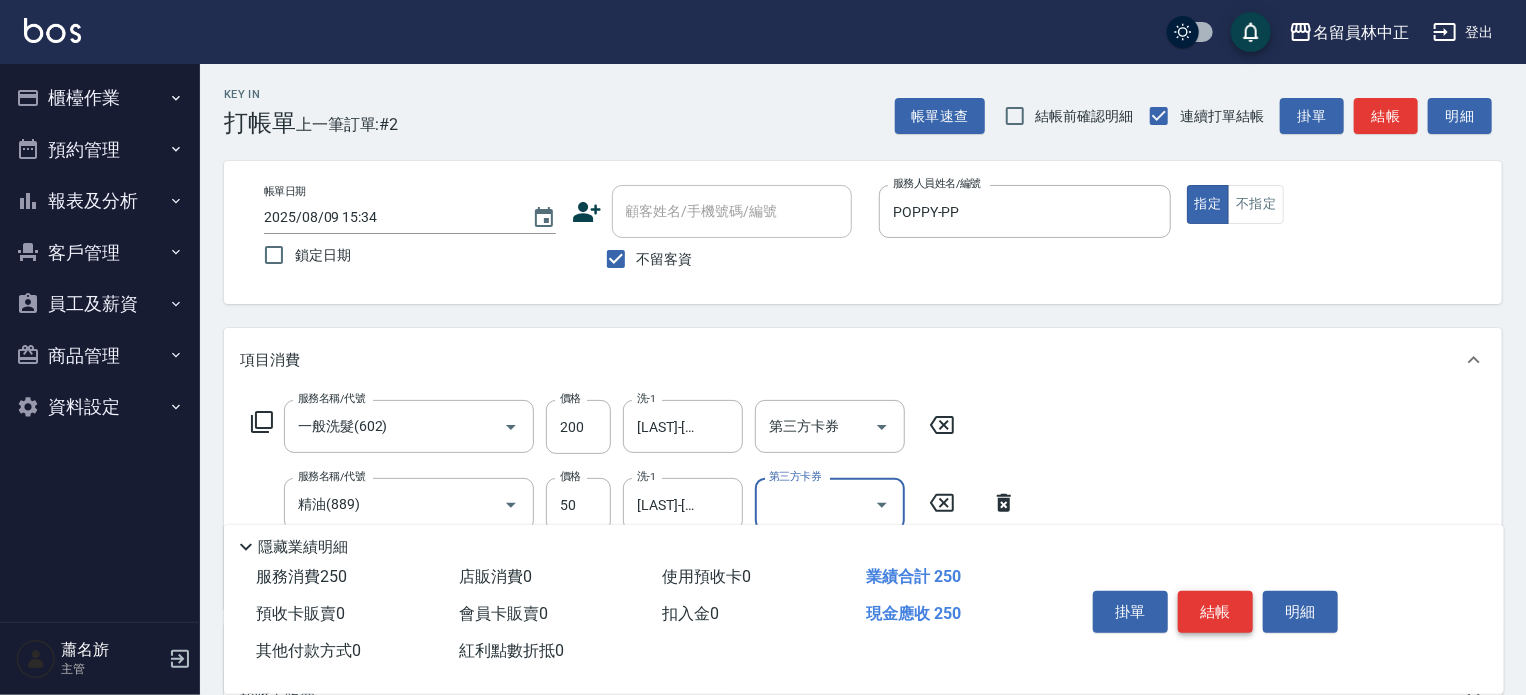 click on "掛單 結帳 明細" at bounding box center [1215, 614] 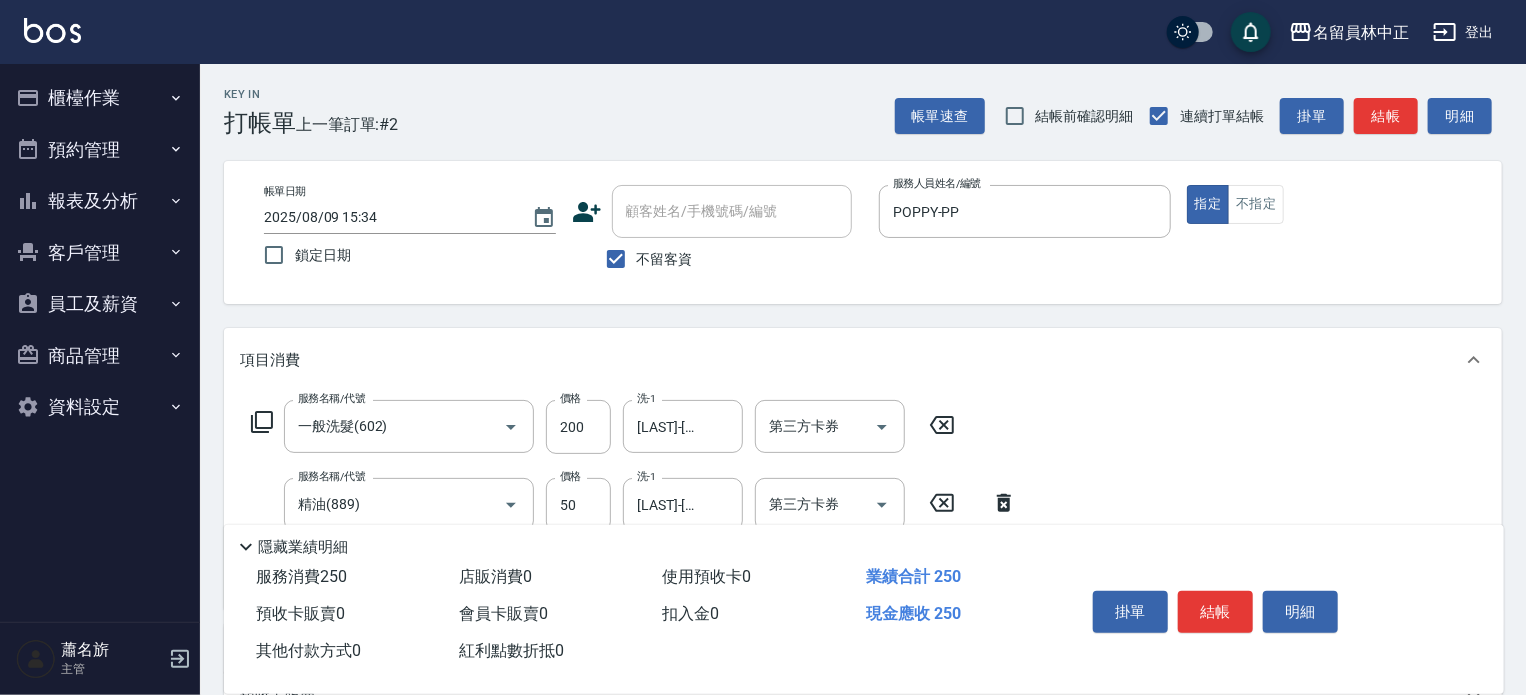 drag, startPoint x: 1244, startPoint y: 615, endPoint x: 1231, endPoint y: 610, distance: 13.928389 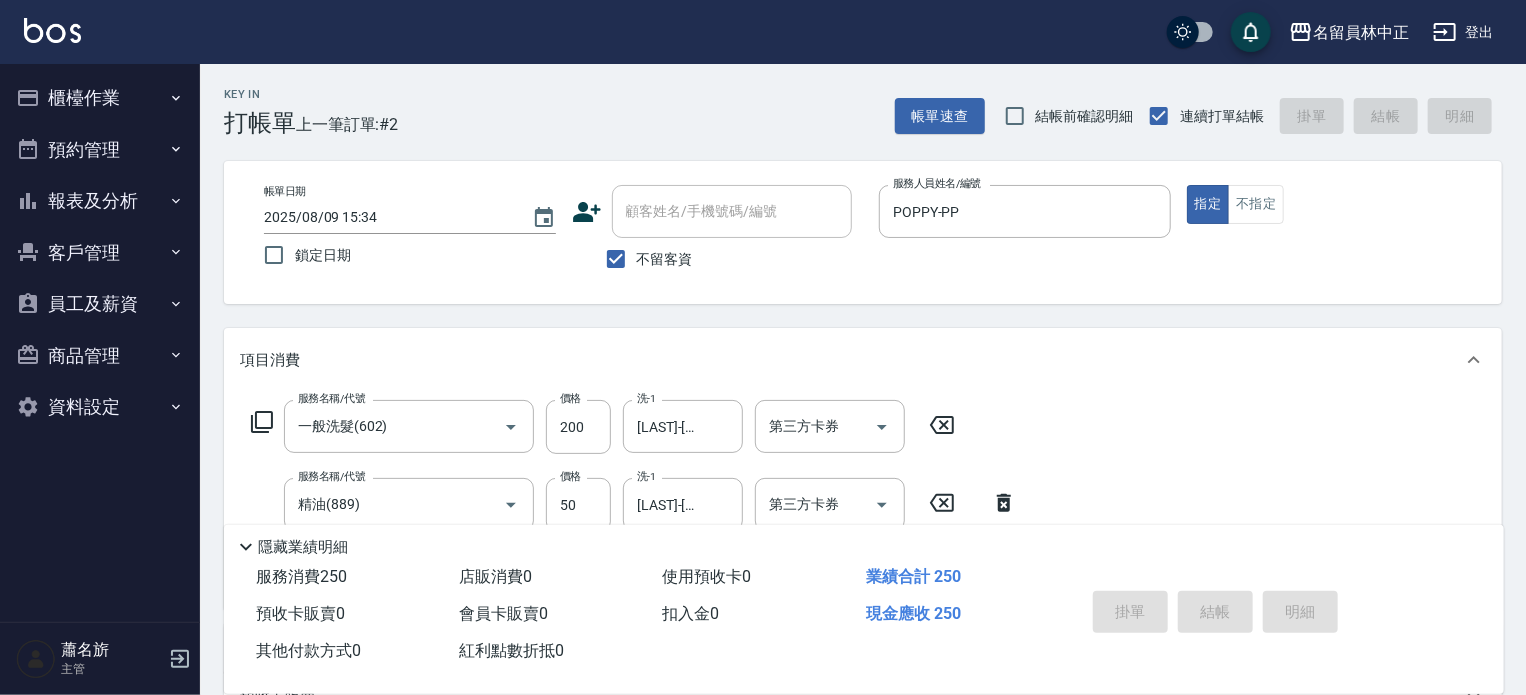 type 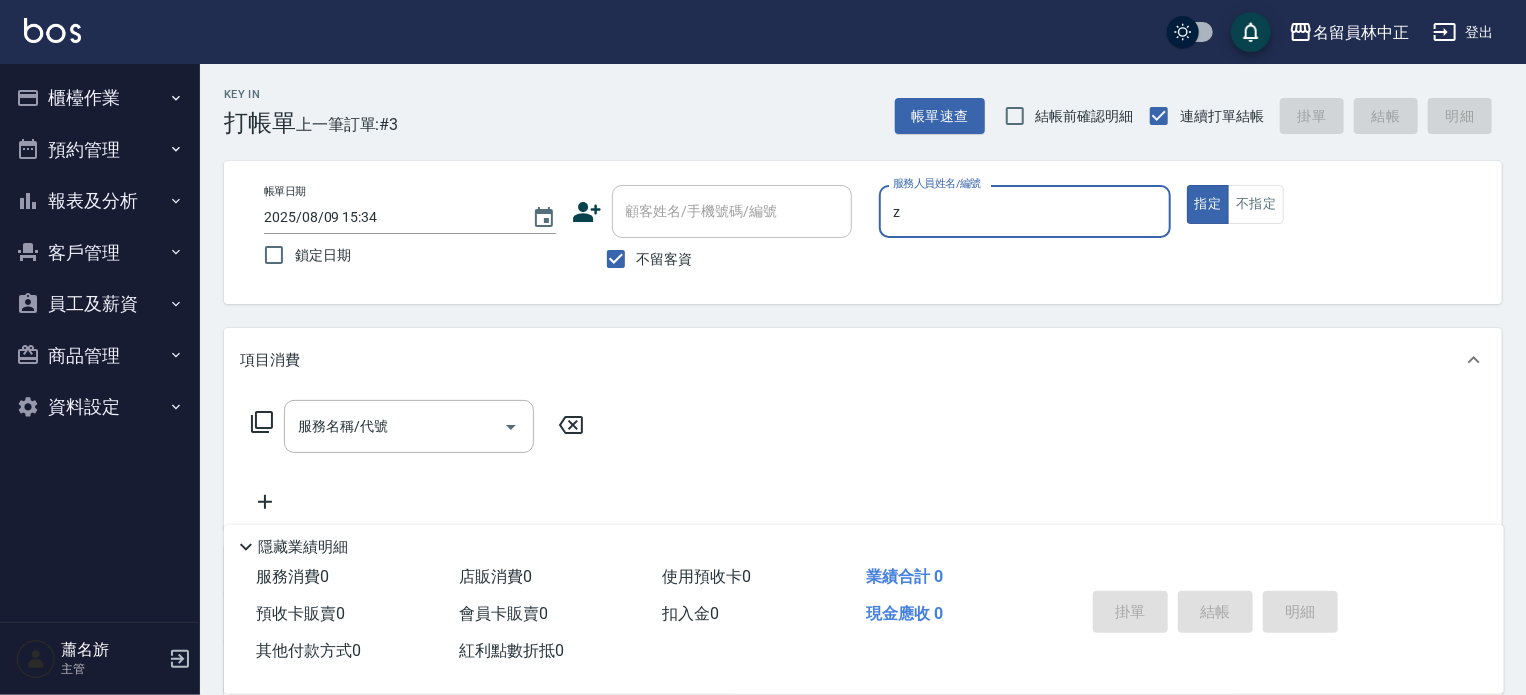 type on "維尼-Z" 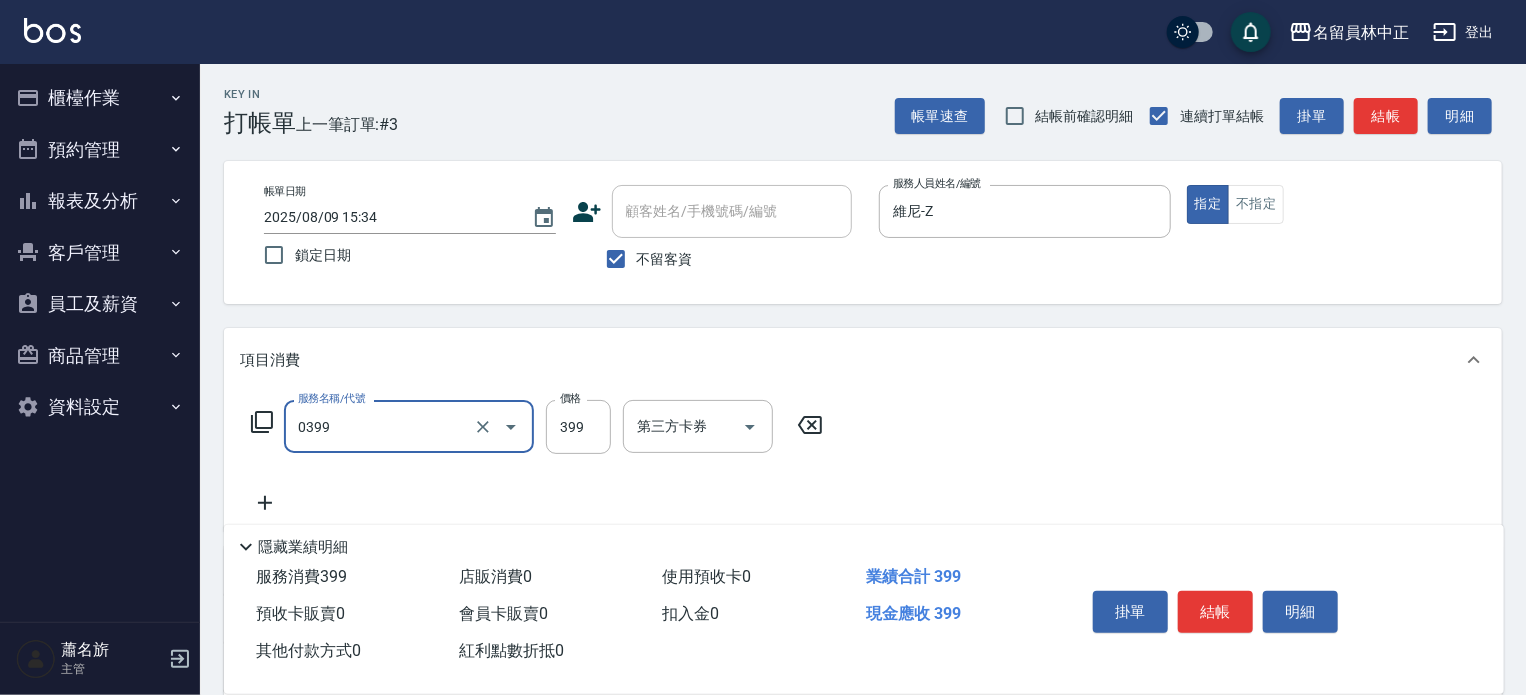 type on "海鹽SPA(0399)" 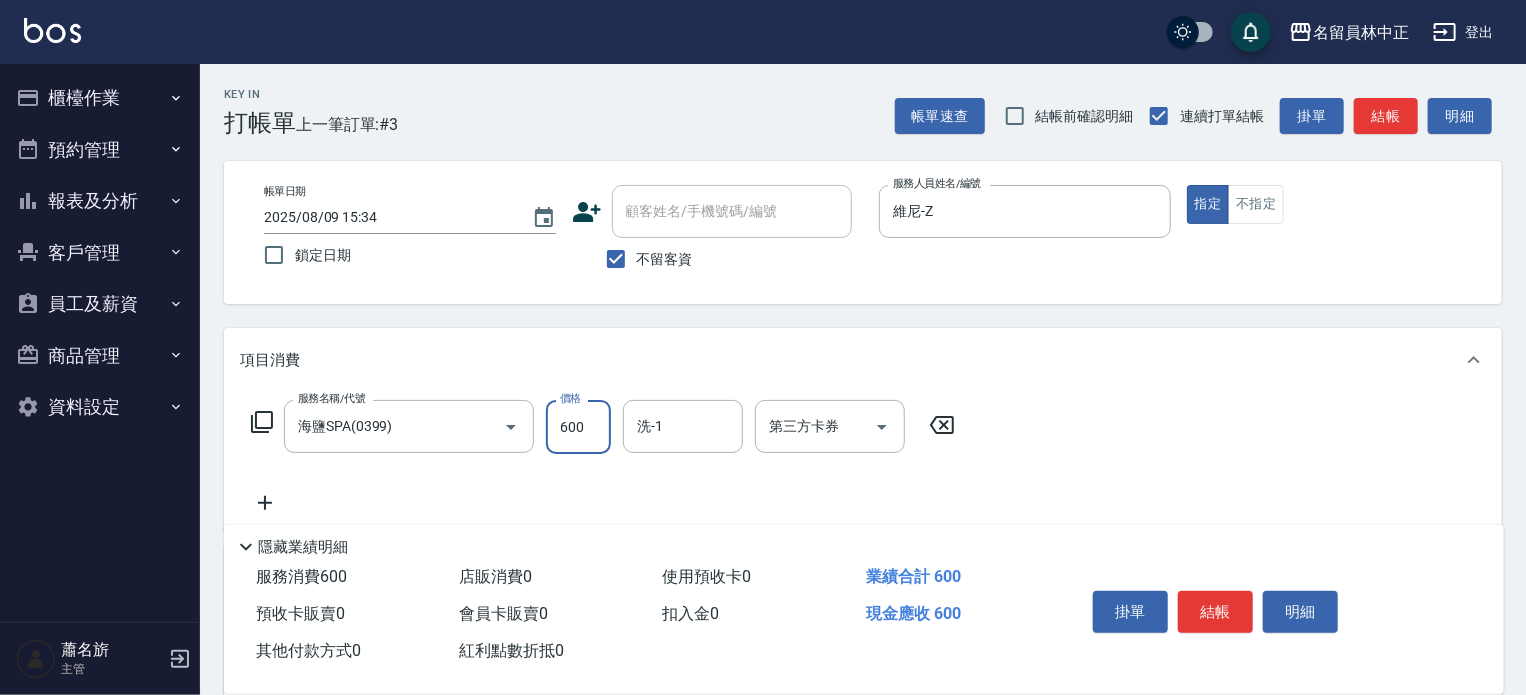 type on "600" 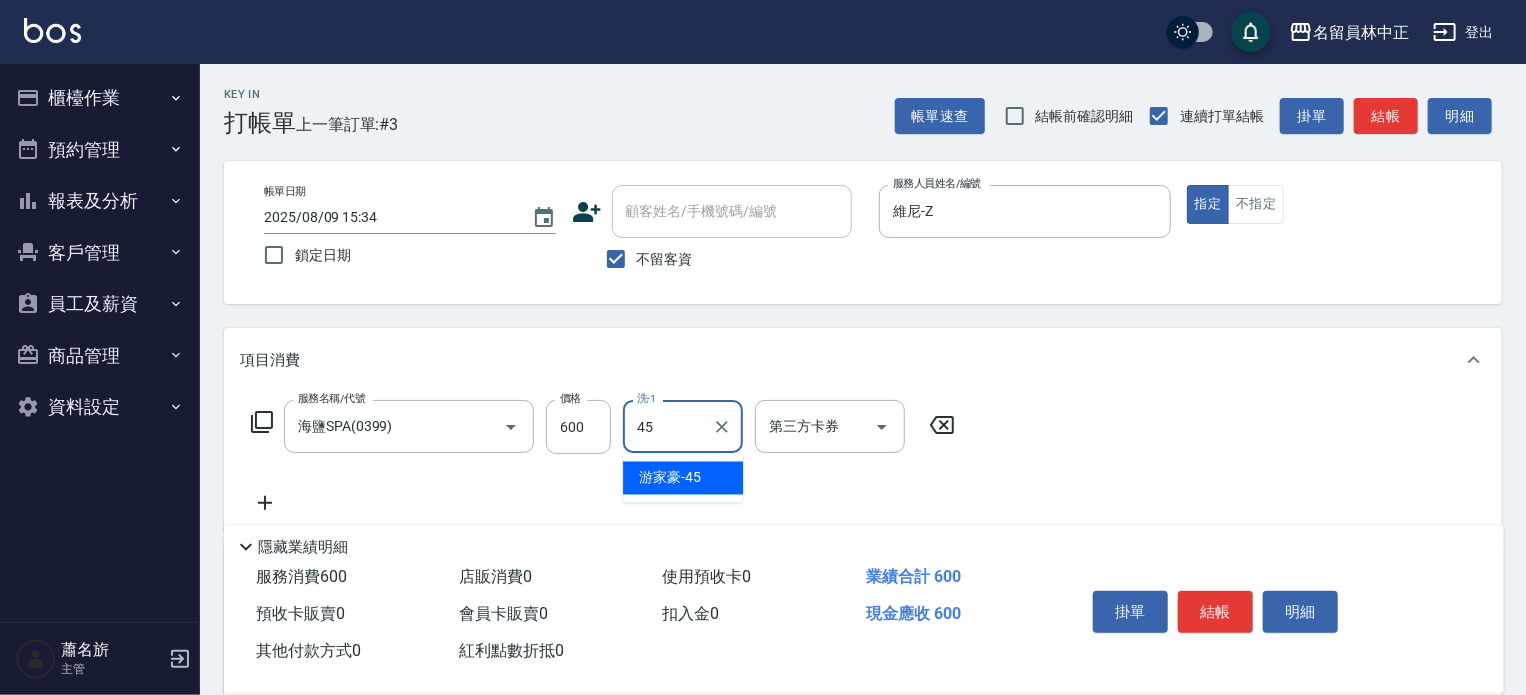 type on "[LAST]-[NUMBER]" 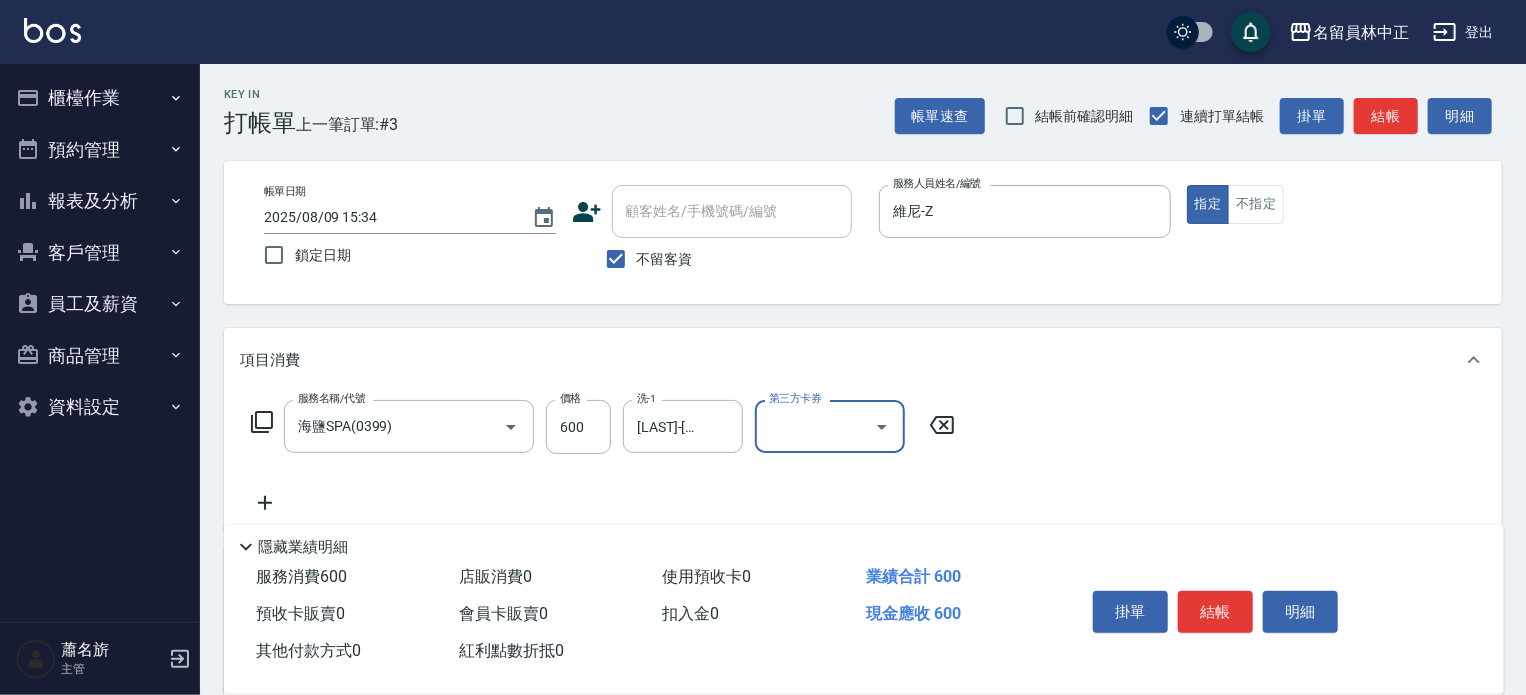 drag, startPoint x: 1223, startPoint y: 605, endPoint x: 1219, endPoint y: 584, distance: 21.377558 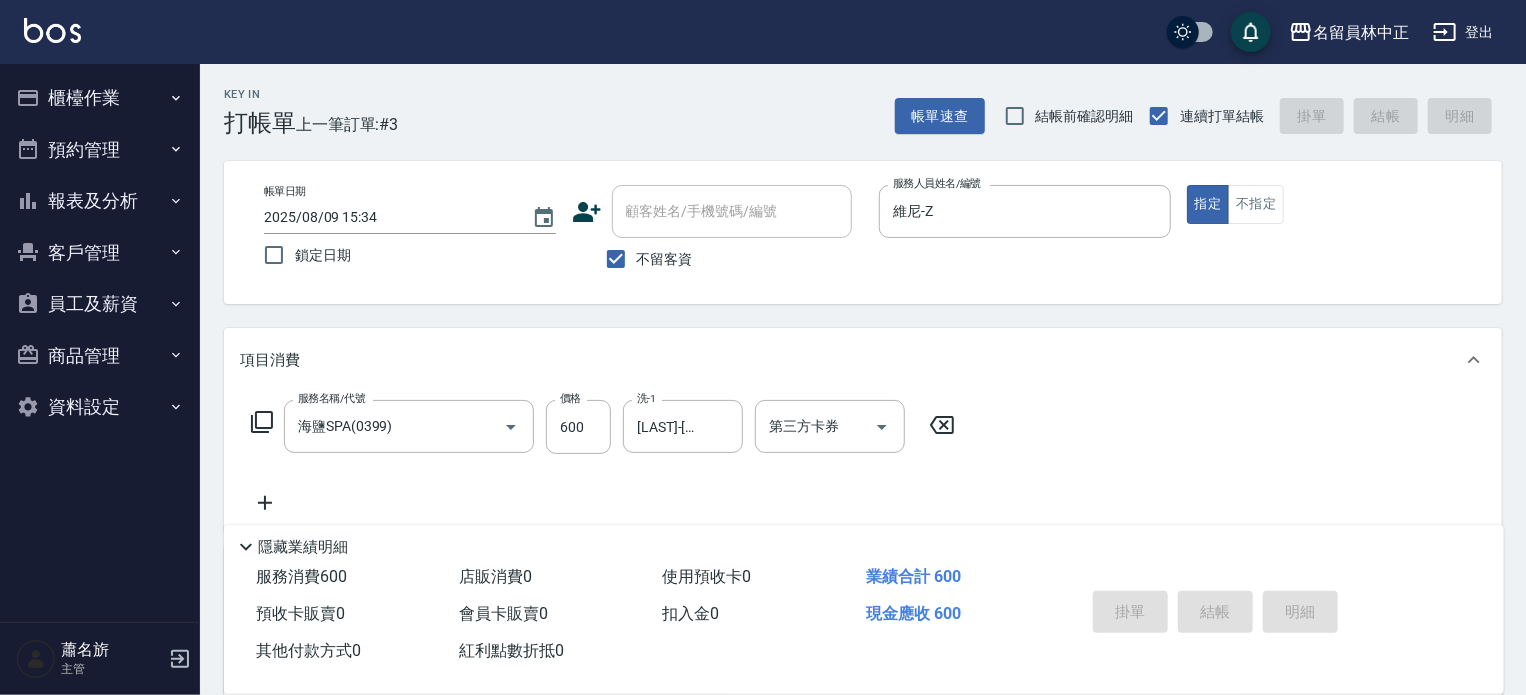 type 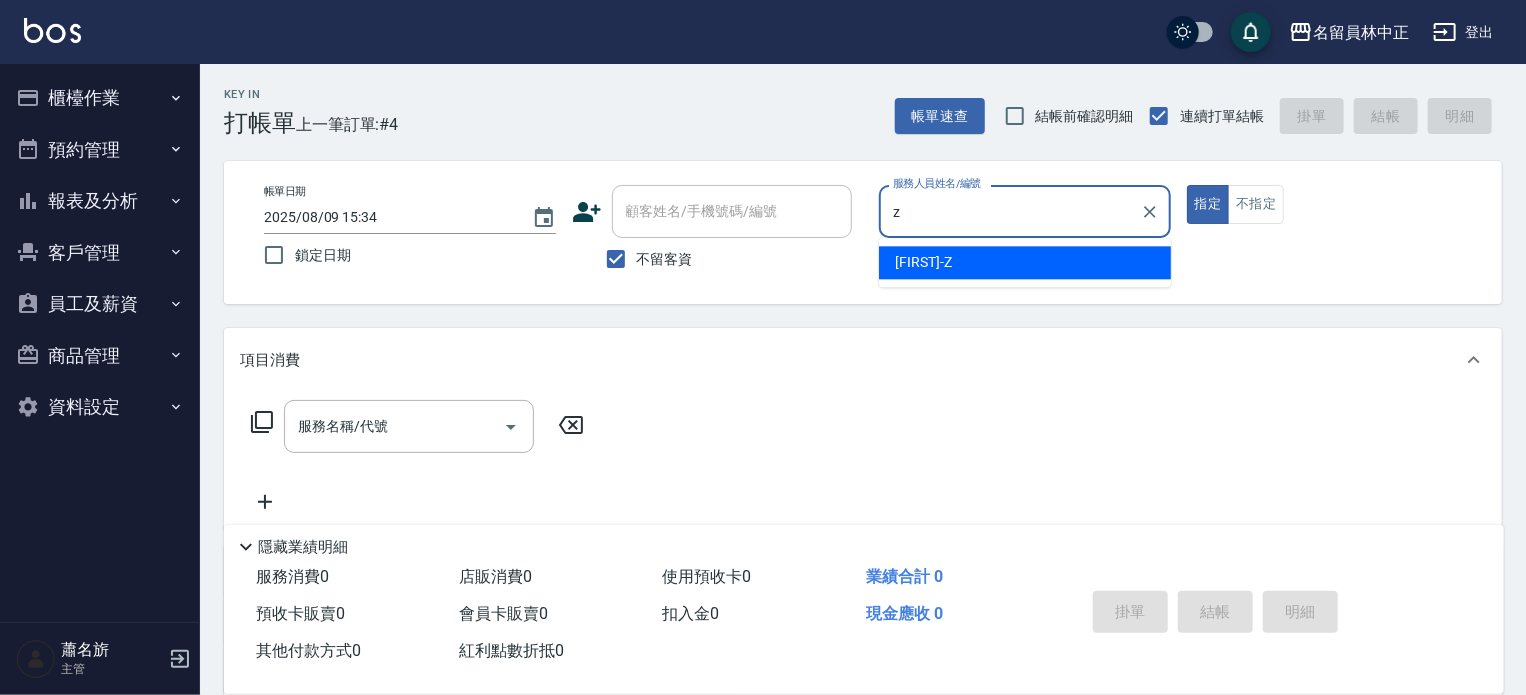 type on "維尼-Z" 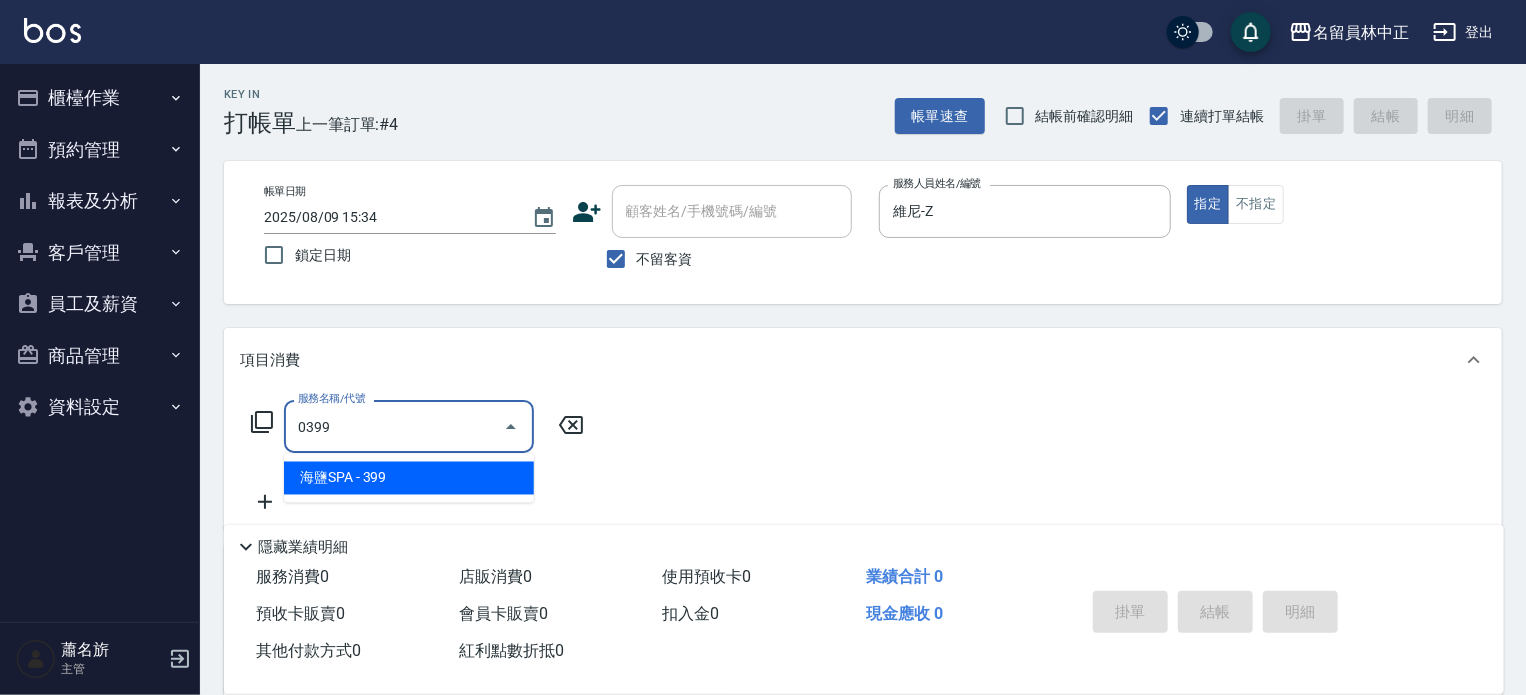 type on "海鹽SPA(0399)" 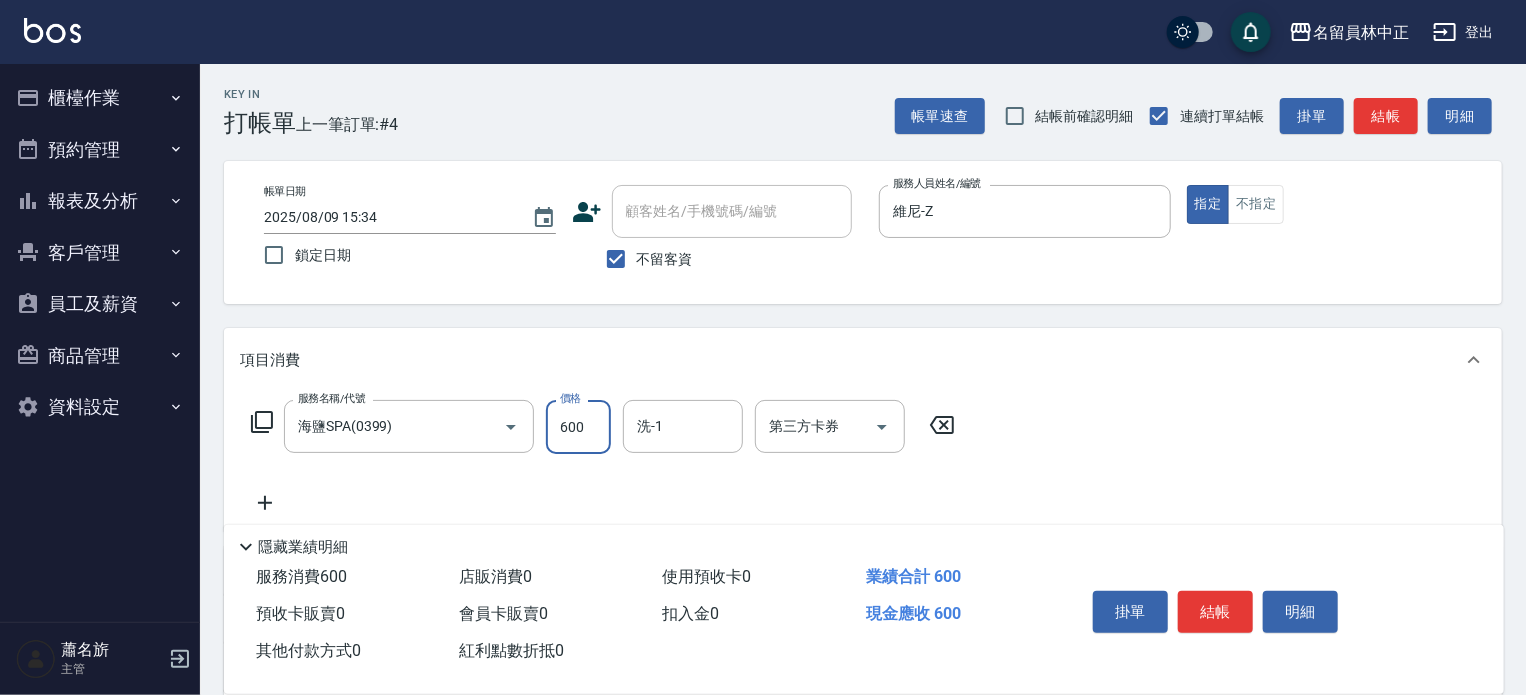 type on "600" 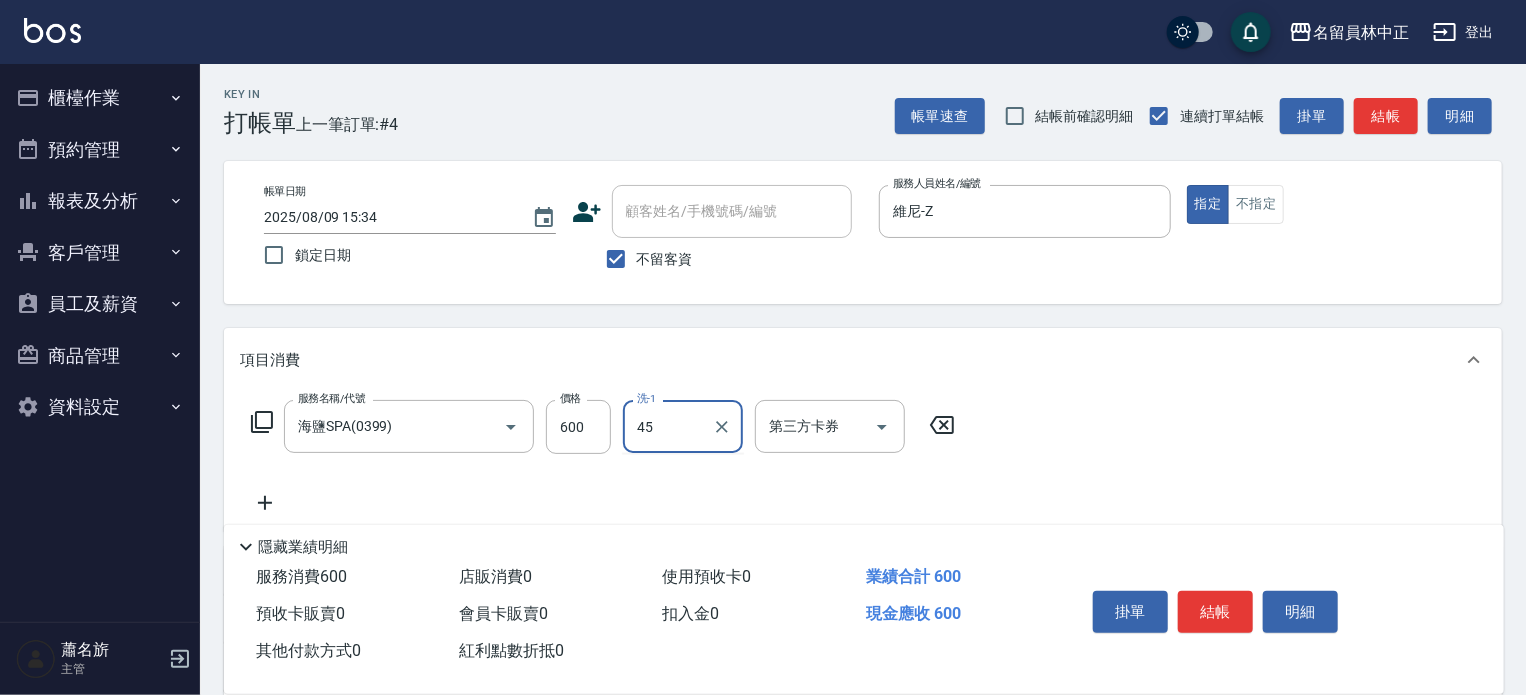 type on "[LAST]-[NUMBER]" 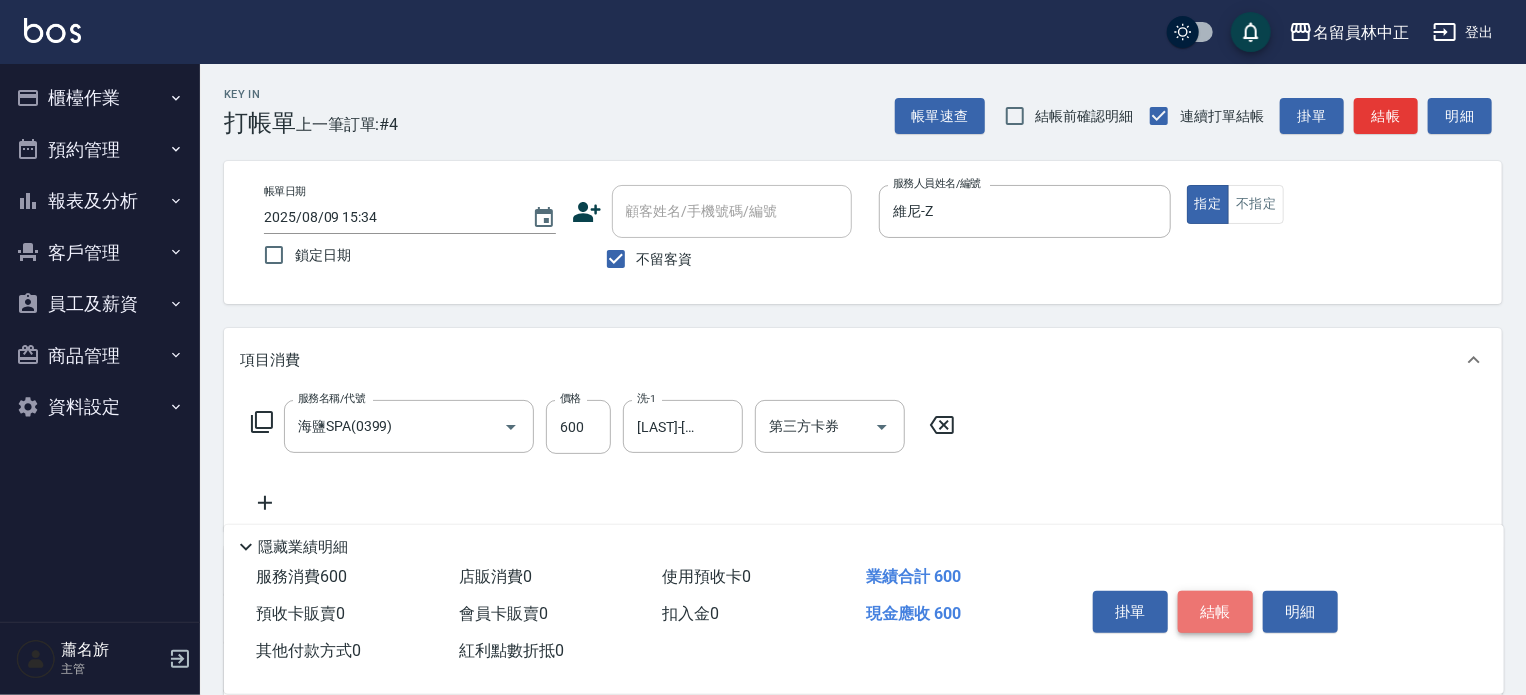 click on "結帳" at bounding box center (1215, 612) 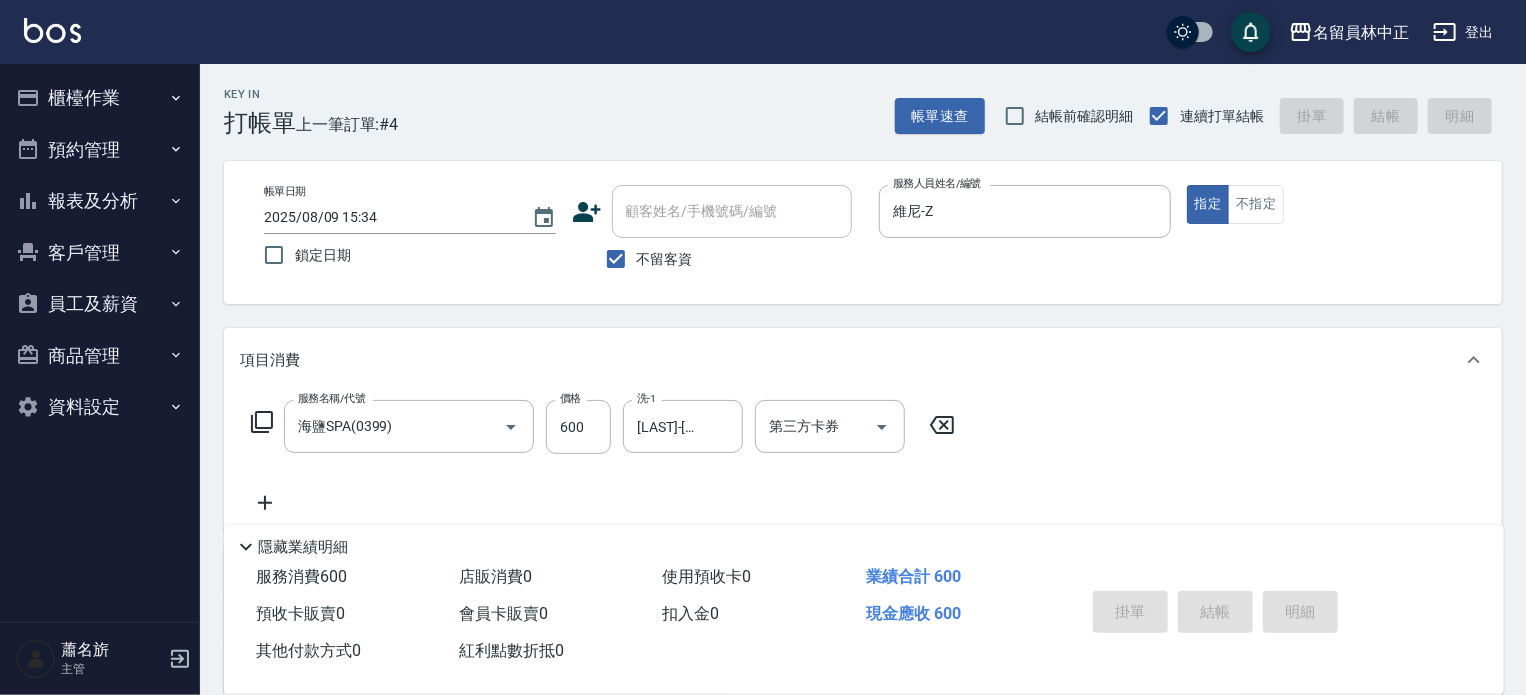 type on "[DATE] [TIME]" 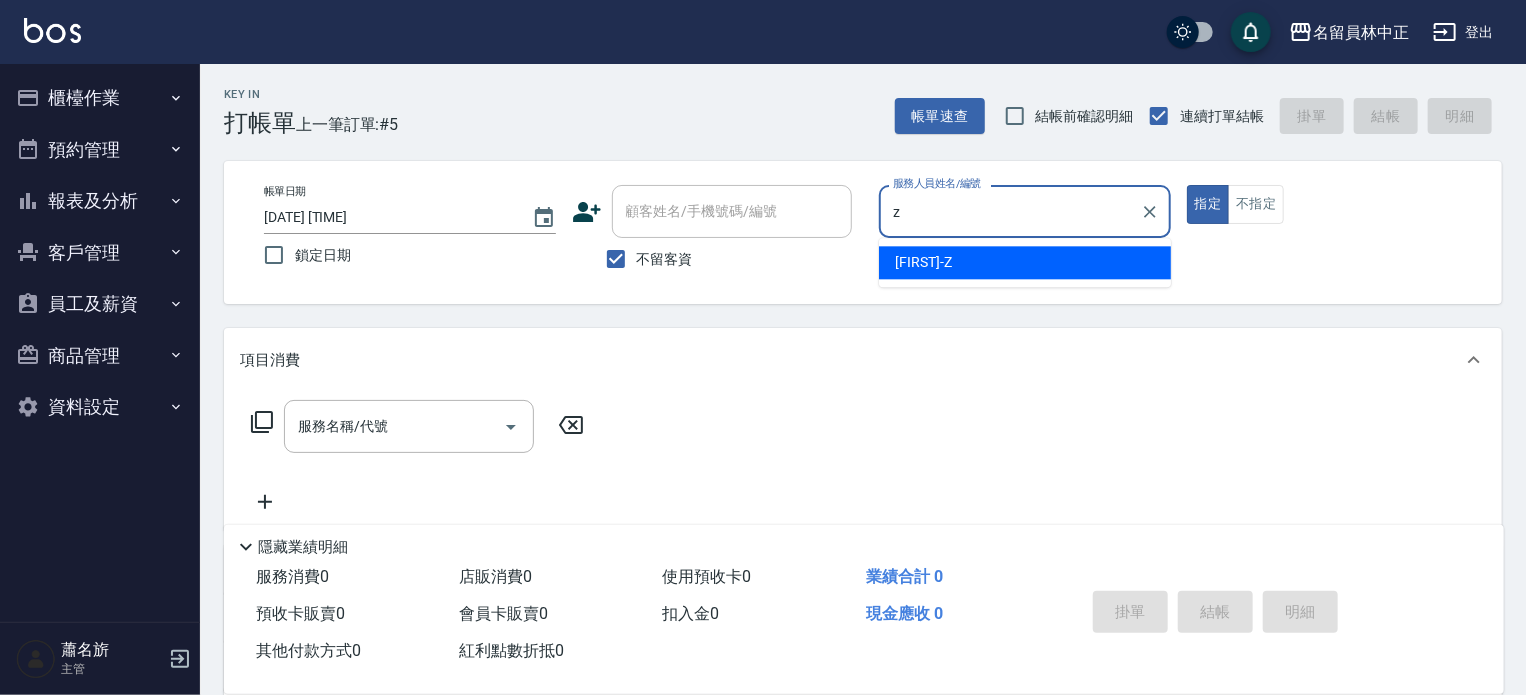 type on "維尼-Z" 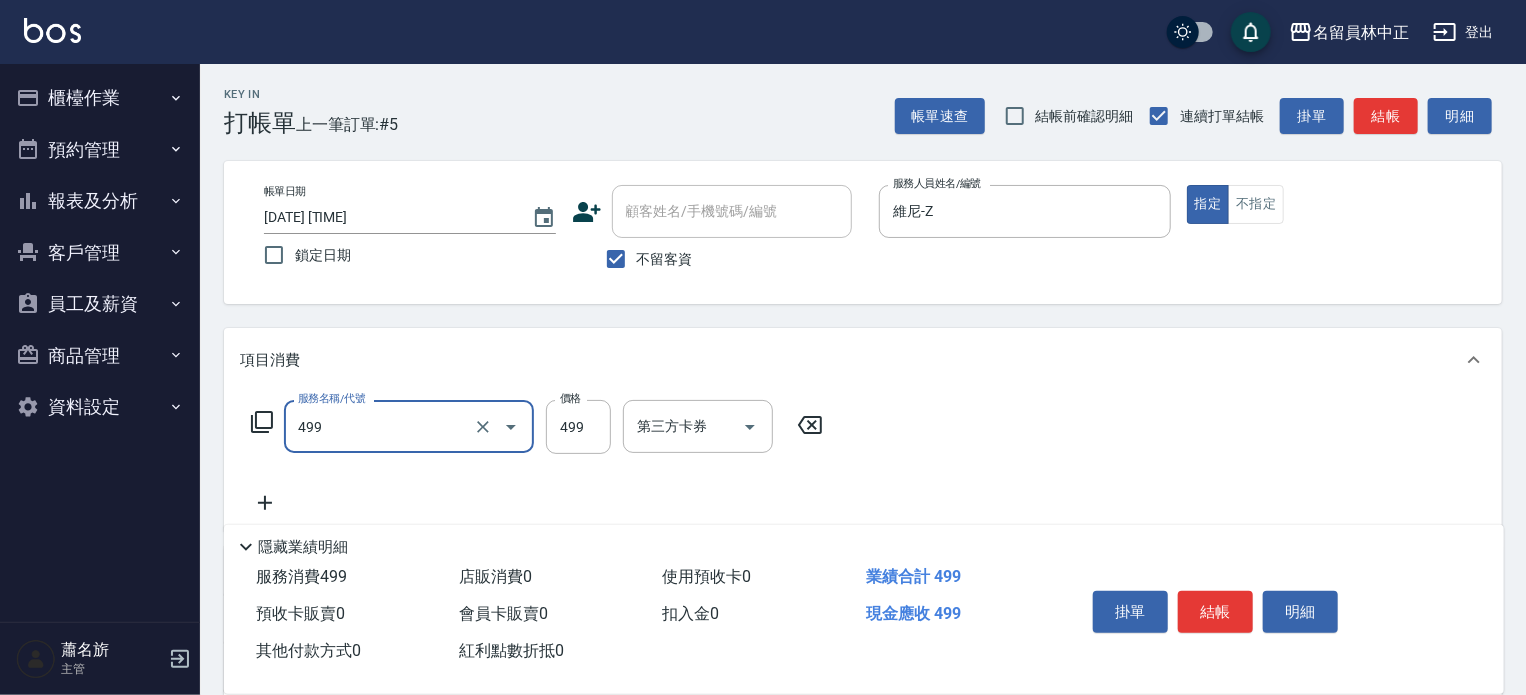 type on "去角質洗髮(499)" 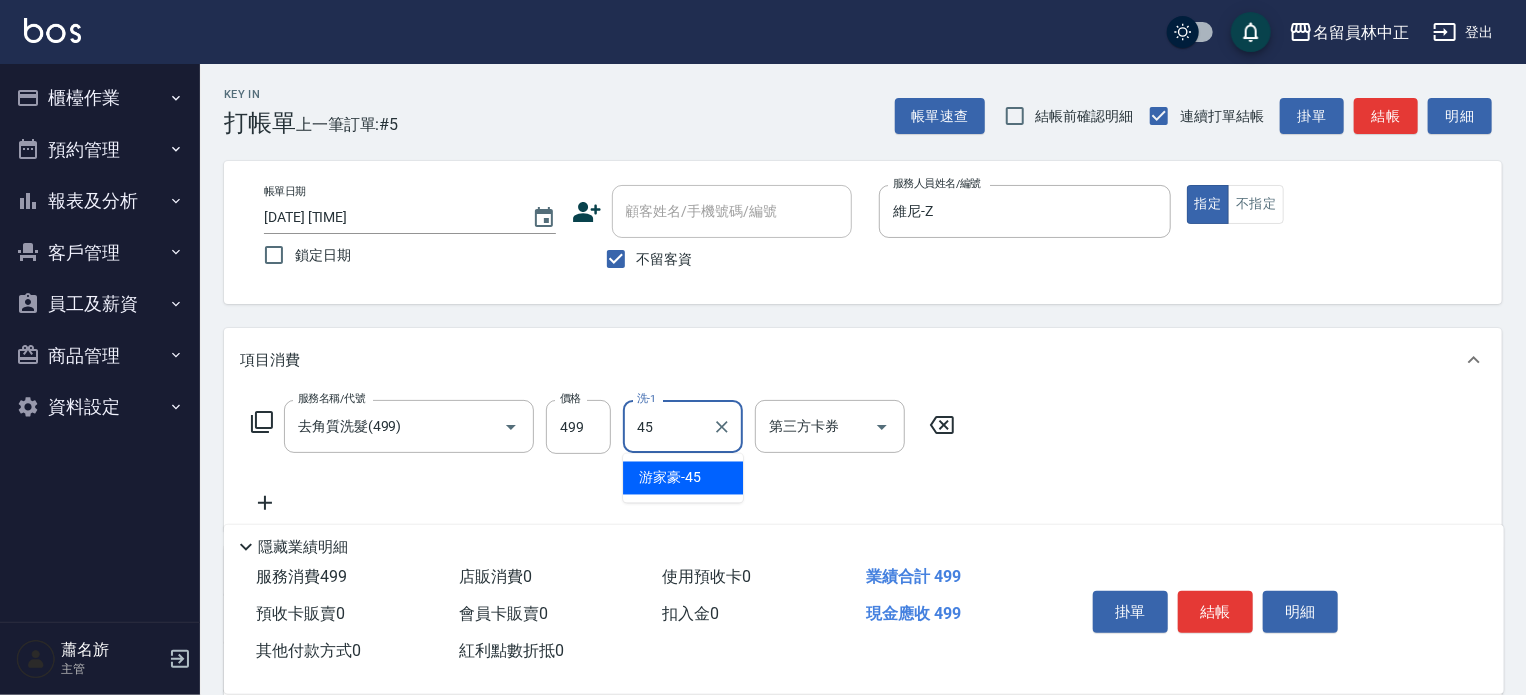 type on "[LAST]-[NUMBER]" 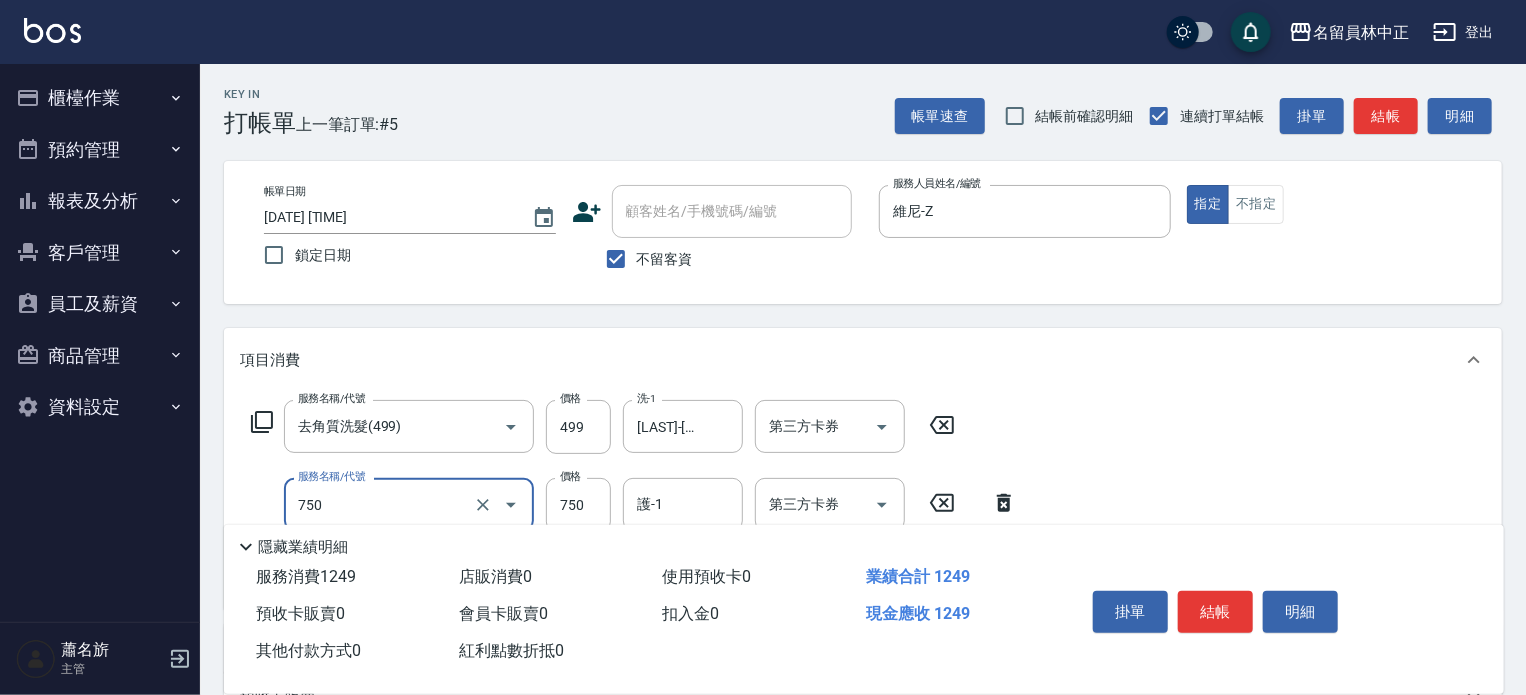 type on "日本精漾護髮(750)" 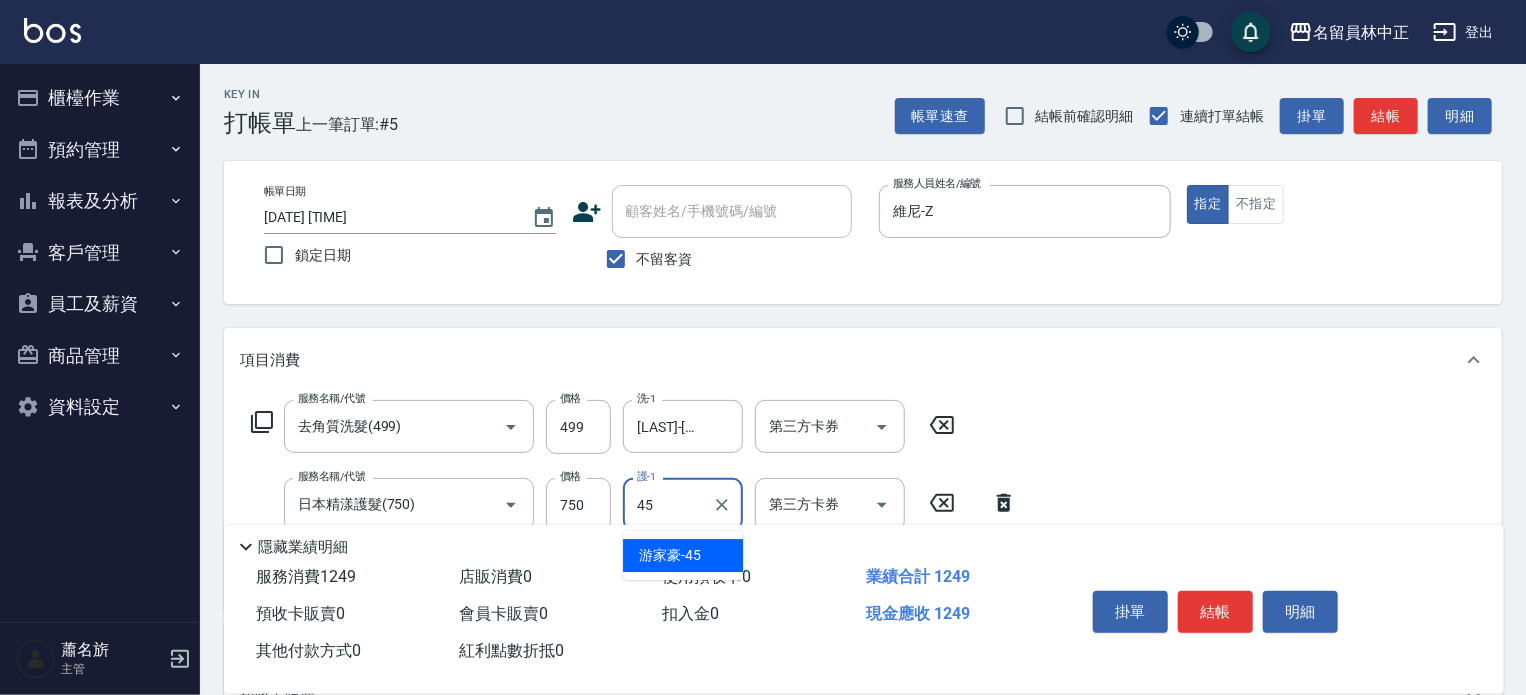 type on "[LAST]-[NUMBER]" 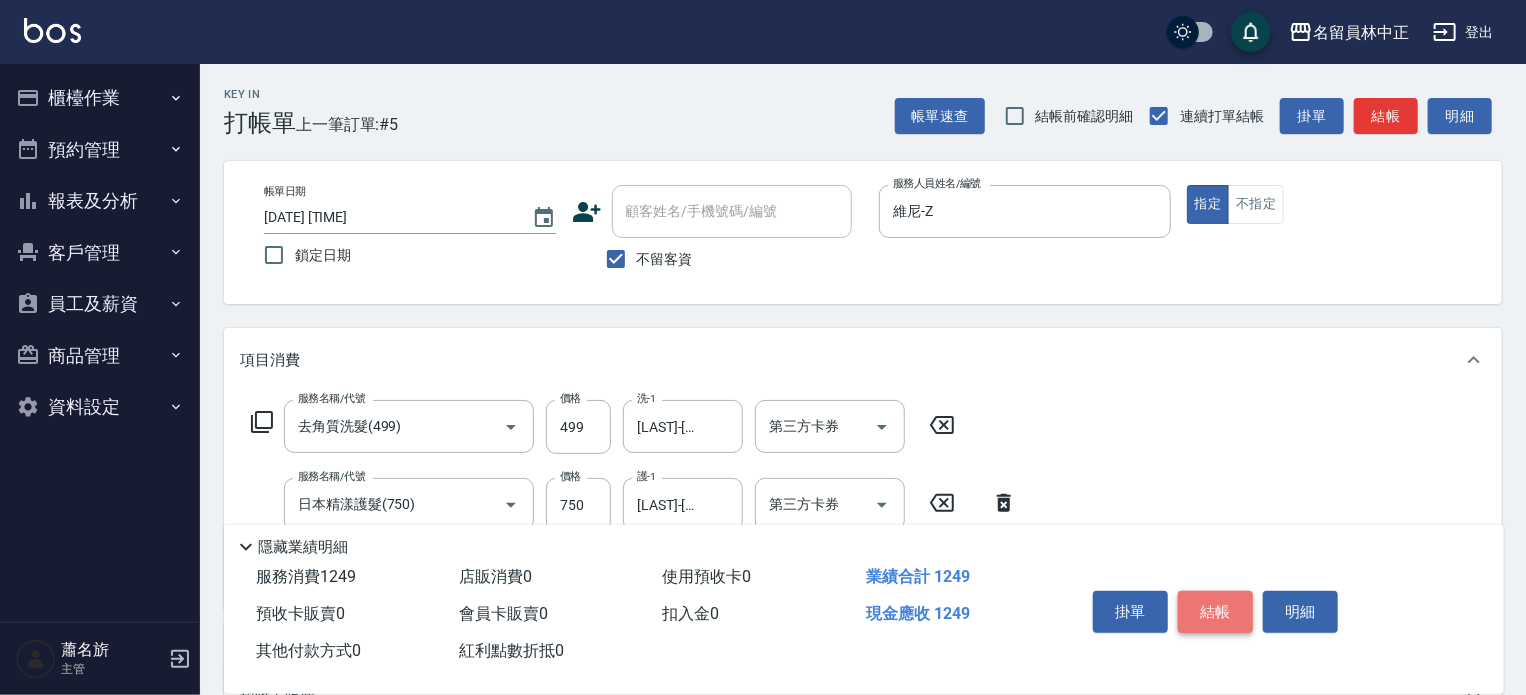click on "結帳" at bounding box center (1215, 612) 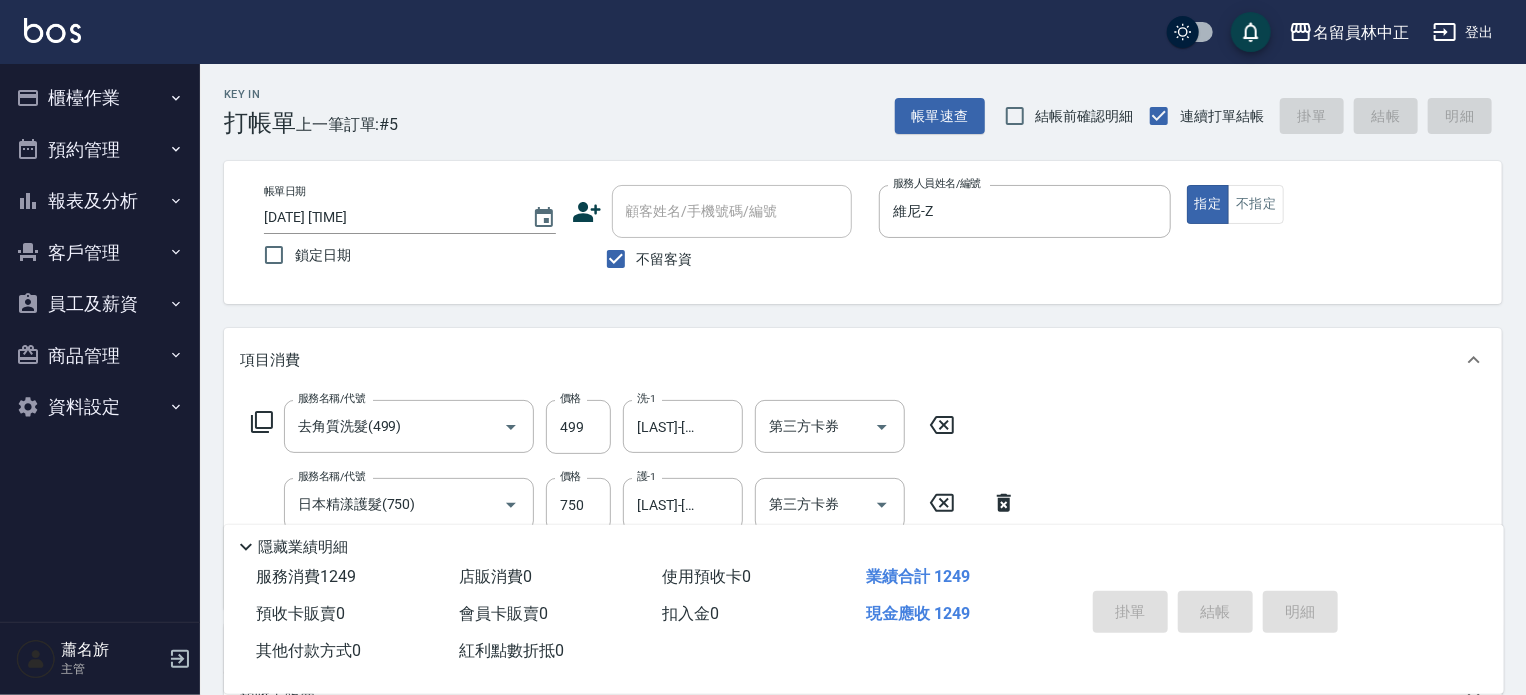 type 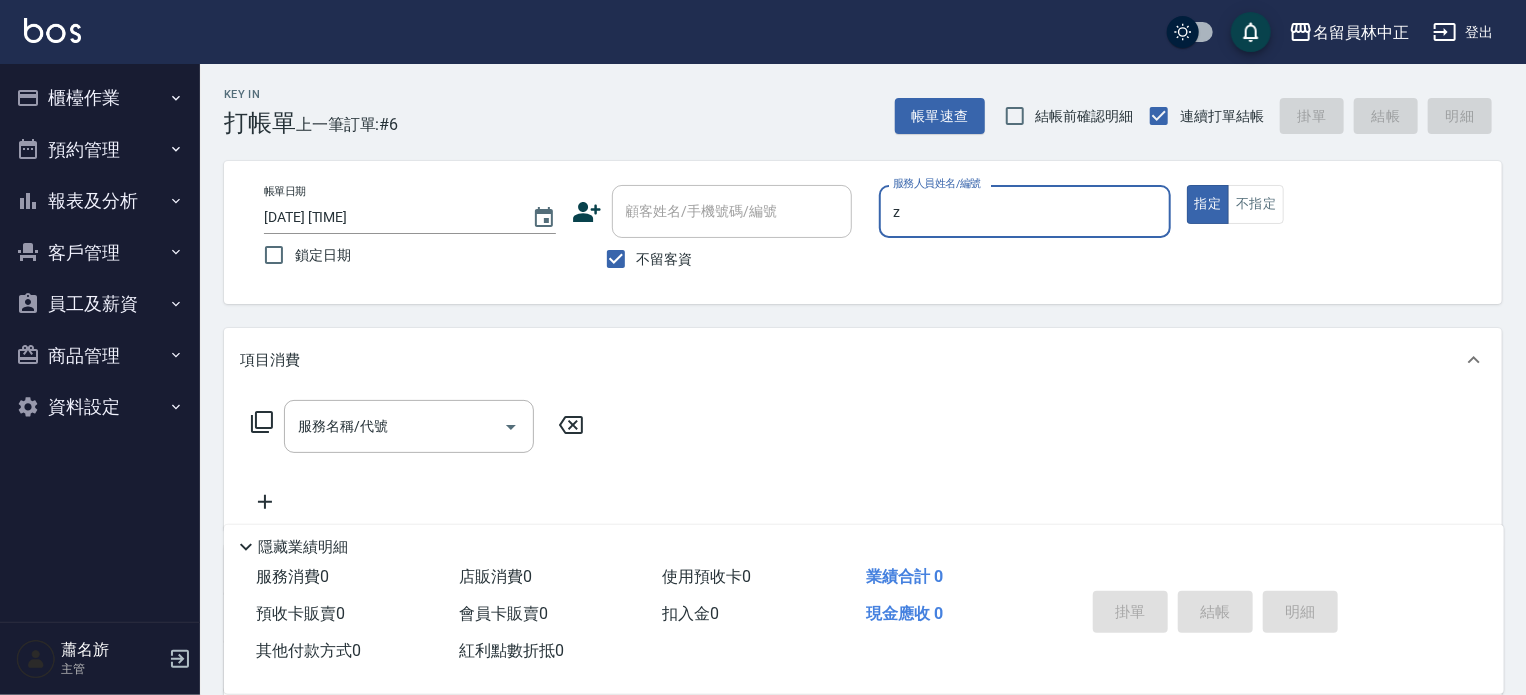 type on "維尼-Z" 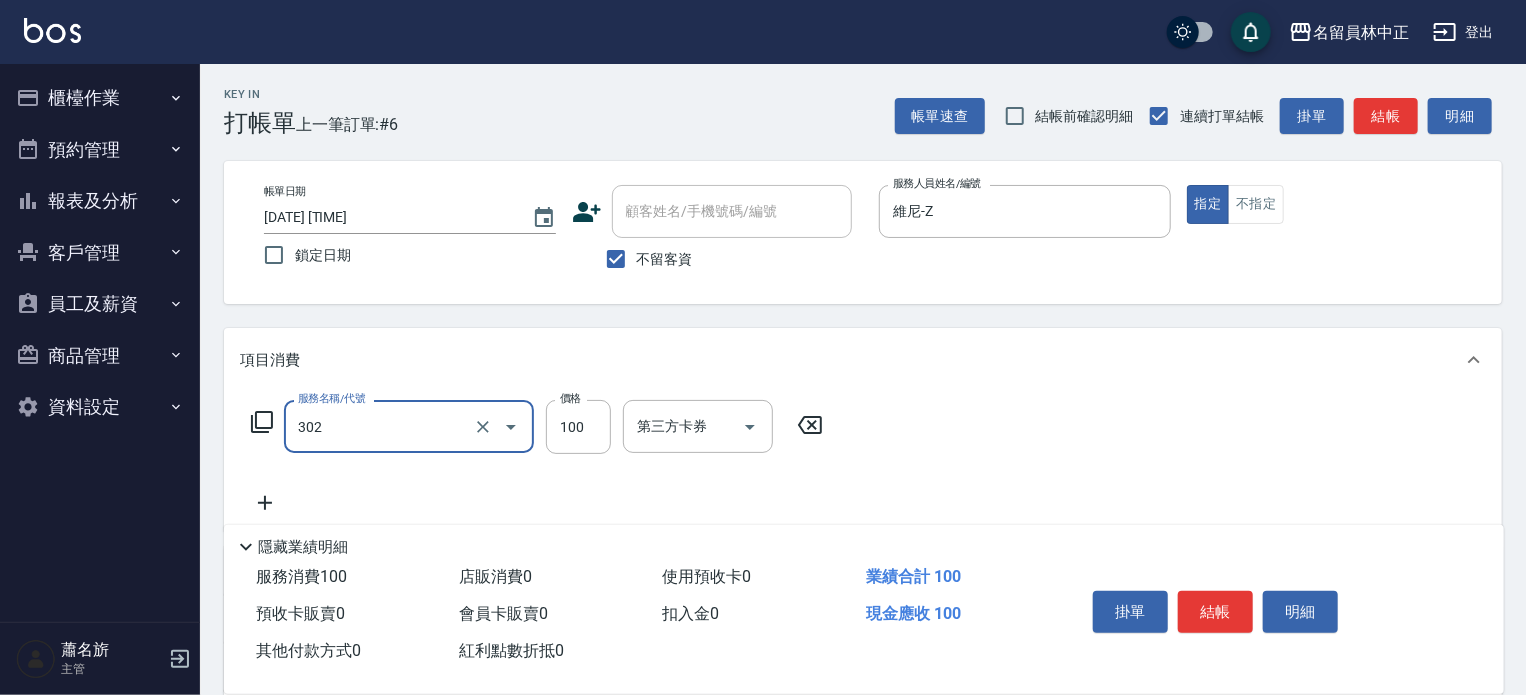 type on "剪髮(302)" 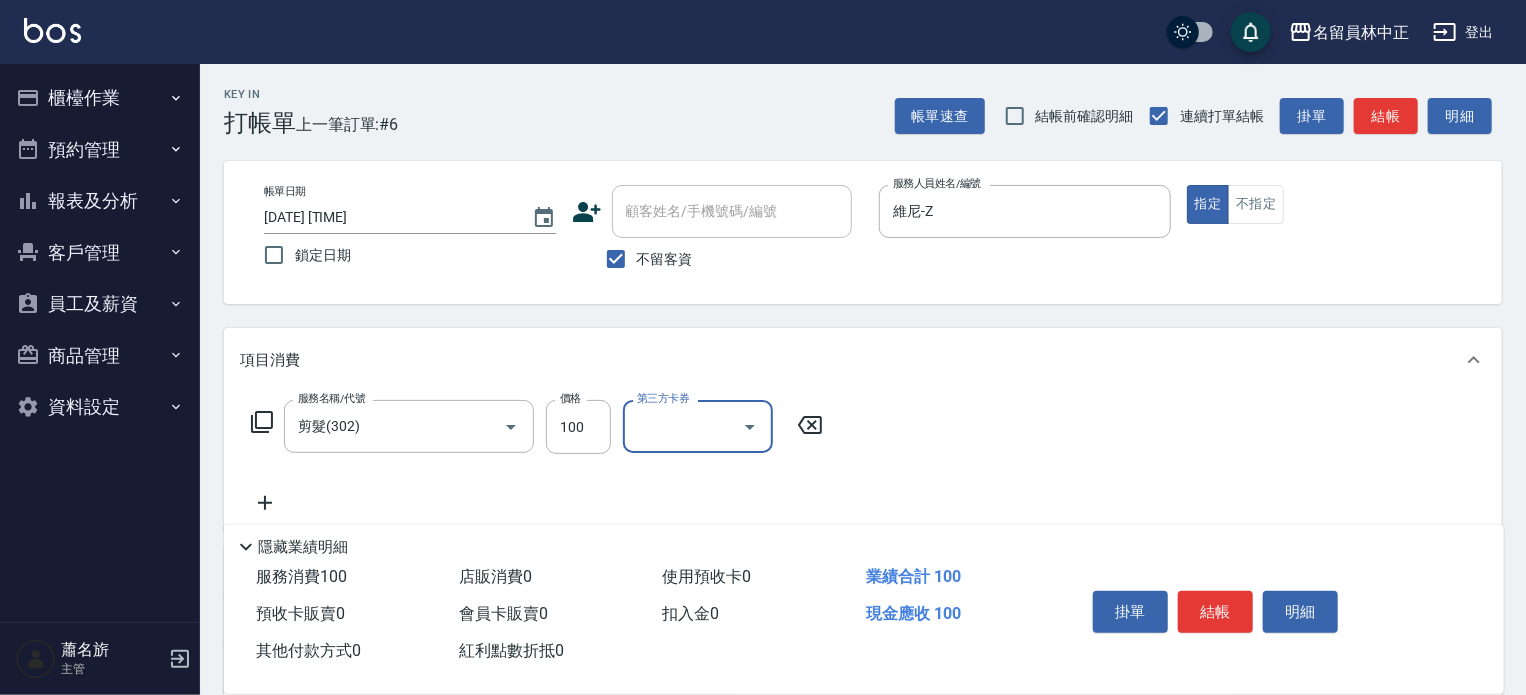 click on "指定 不指定" at bounding box center [1333, 204] 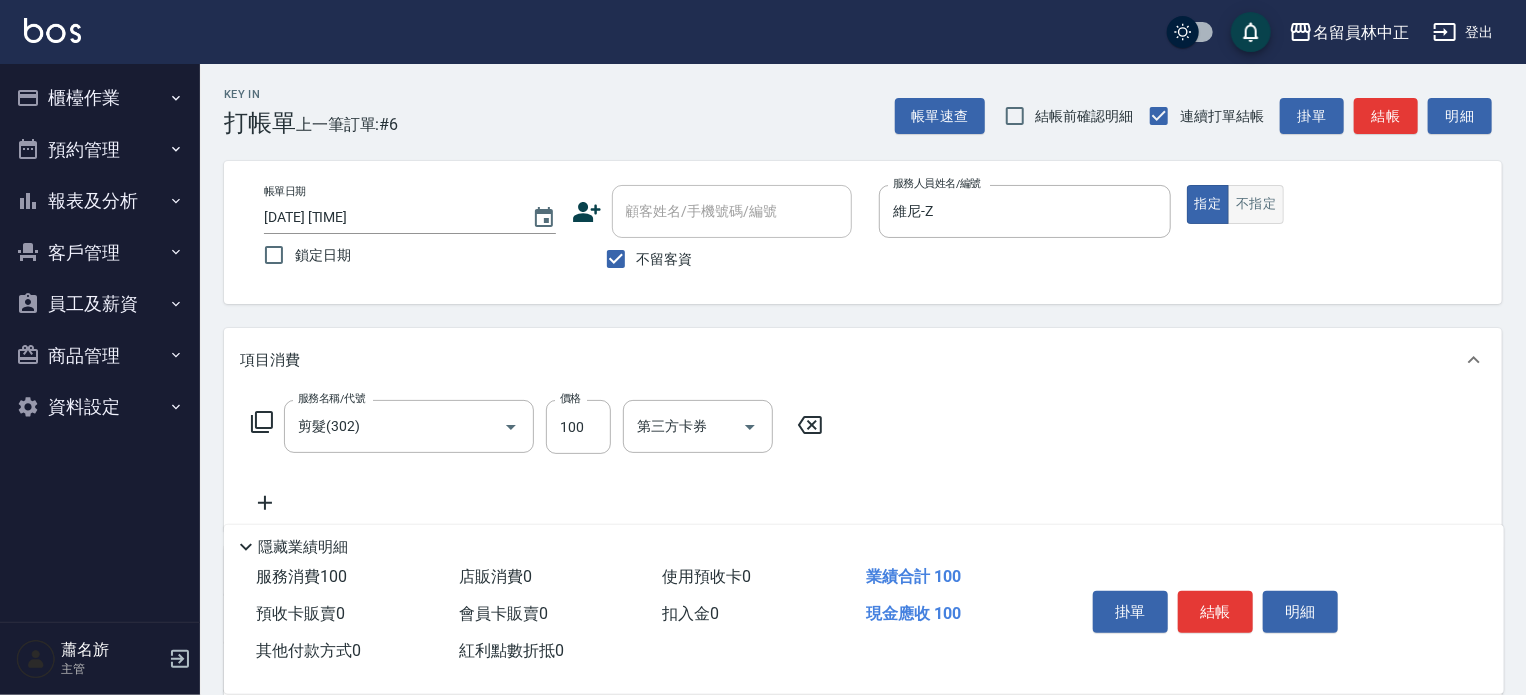click on "不指定" at bounding box center (1256, 204) 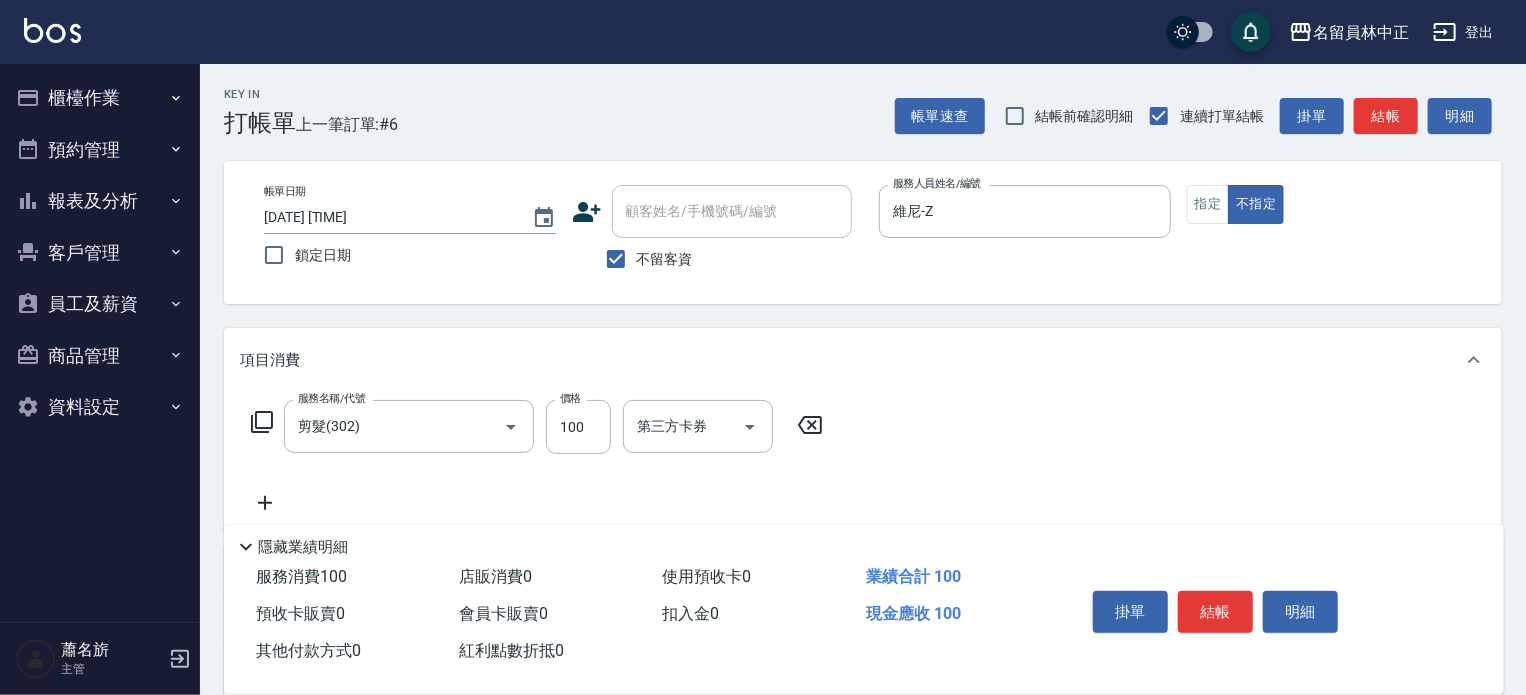 drag, startPoint x: 1229, startPoint y: 609, endPoint x: 1220, endPoint y: 599, distance: 13.453624 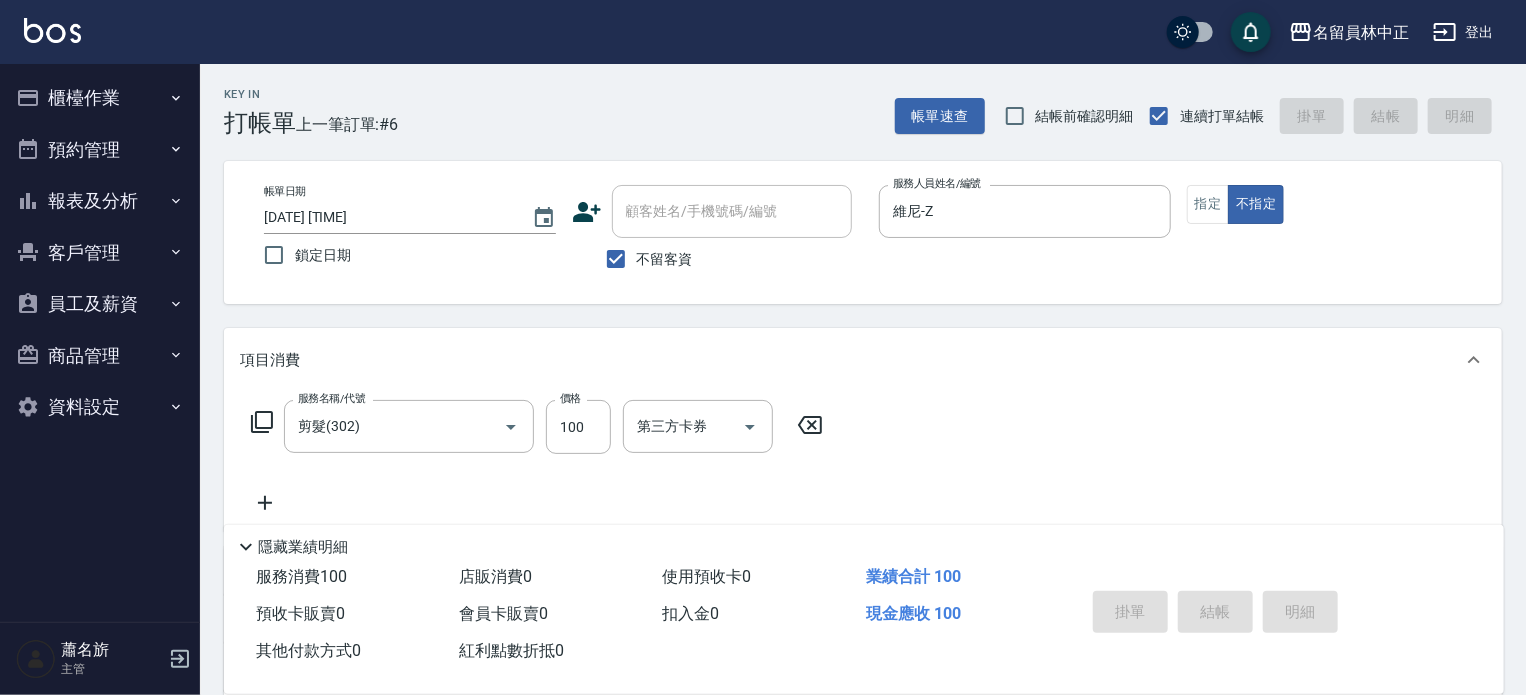 type 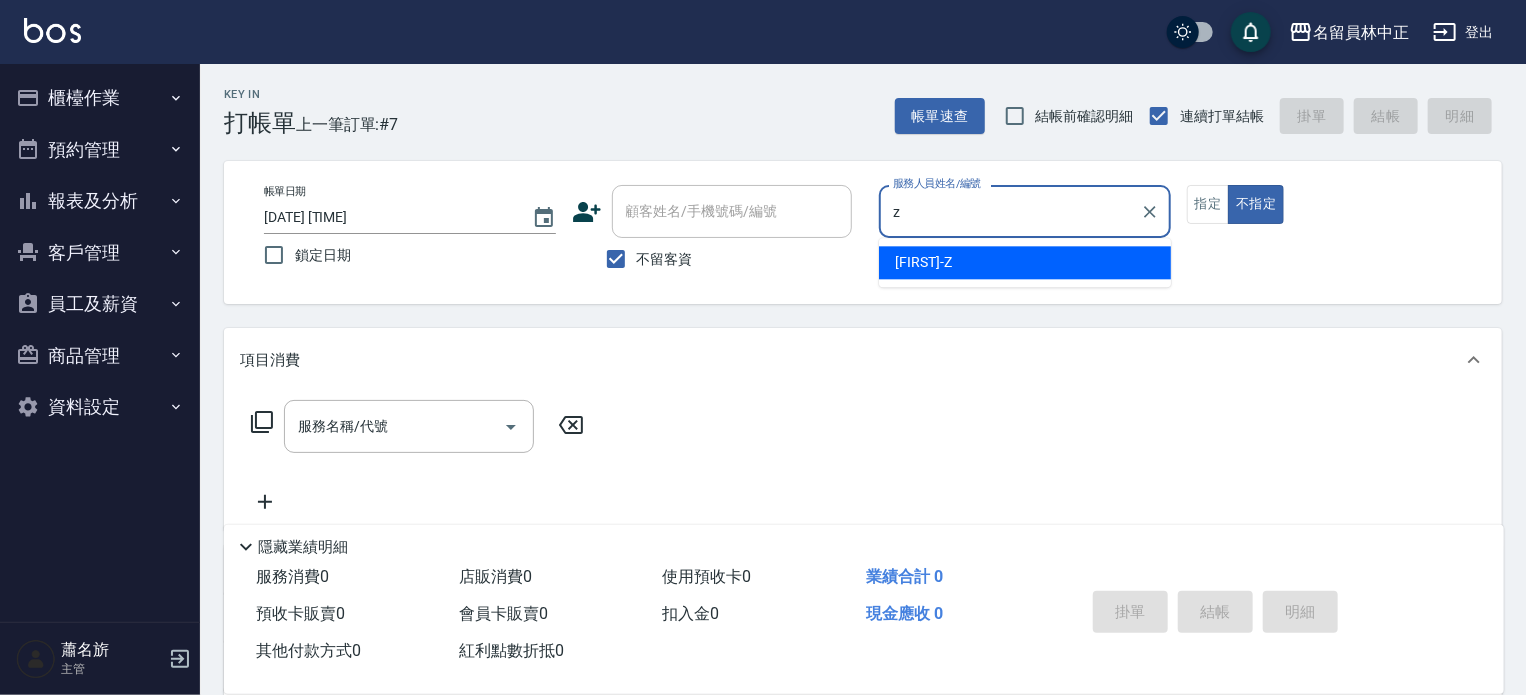type on "維尼-Z" 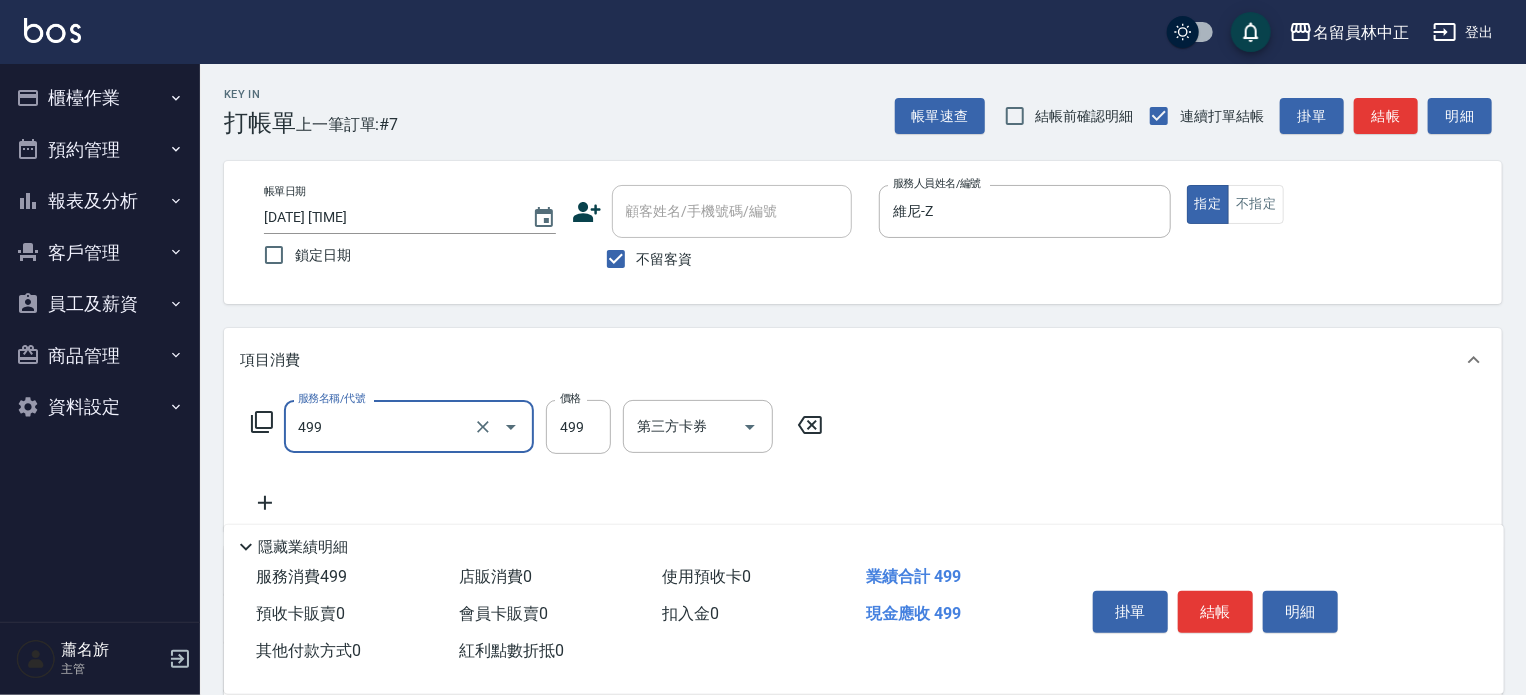 type on "去角質洗髮(499)" 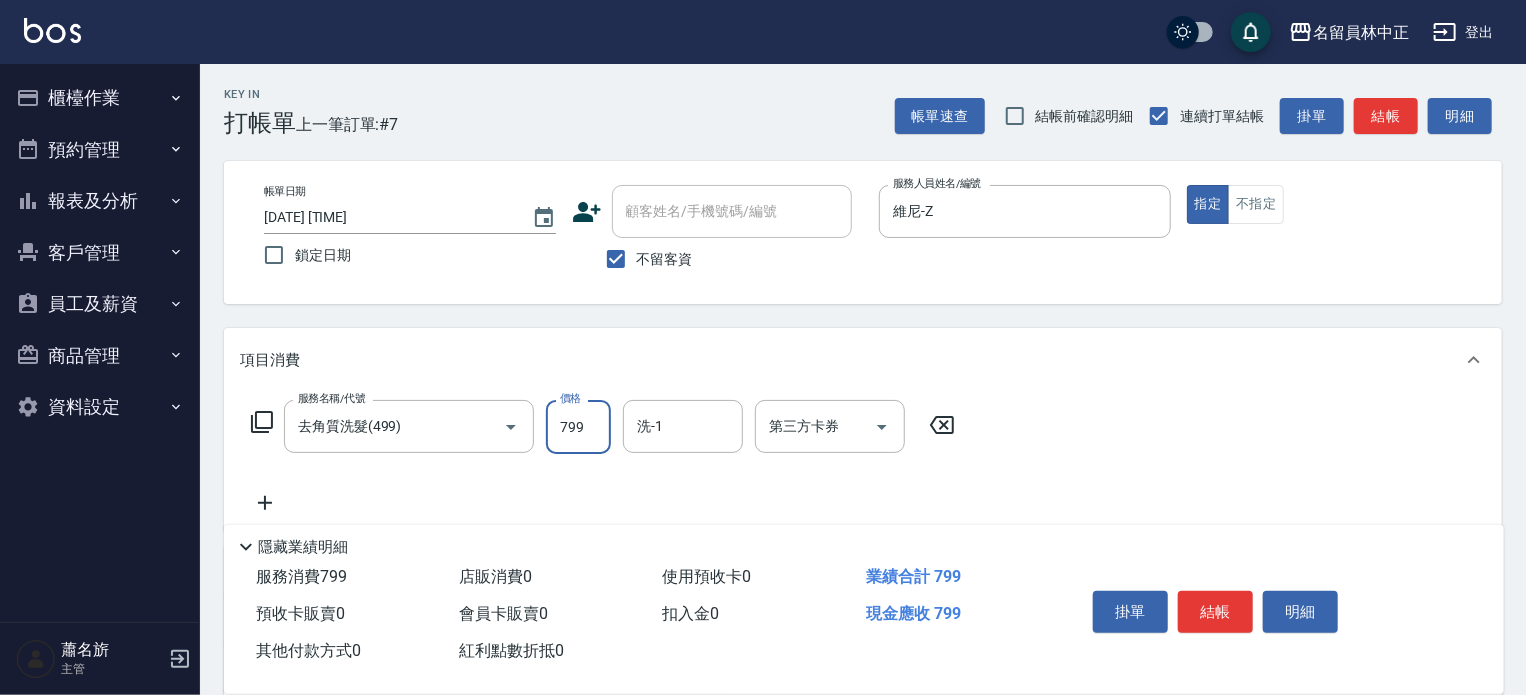 type on "799" 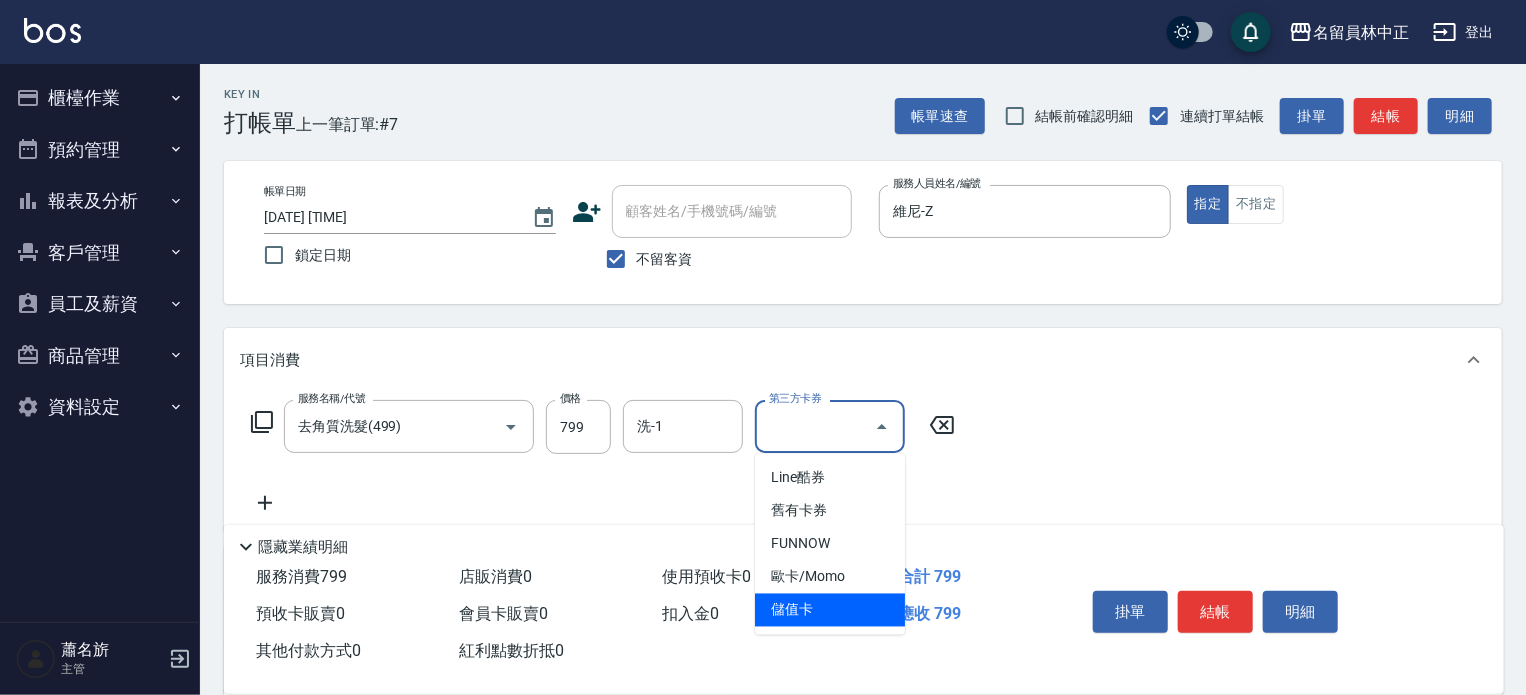 type on "儲值卡" 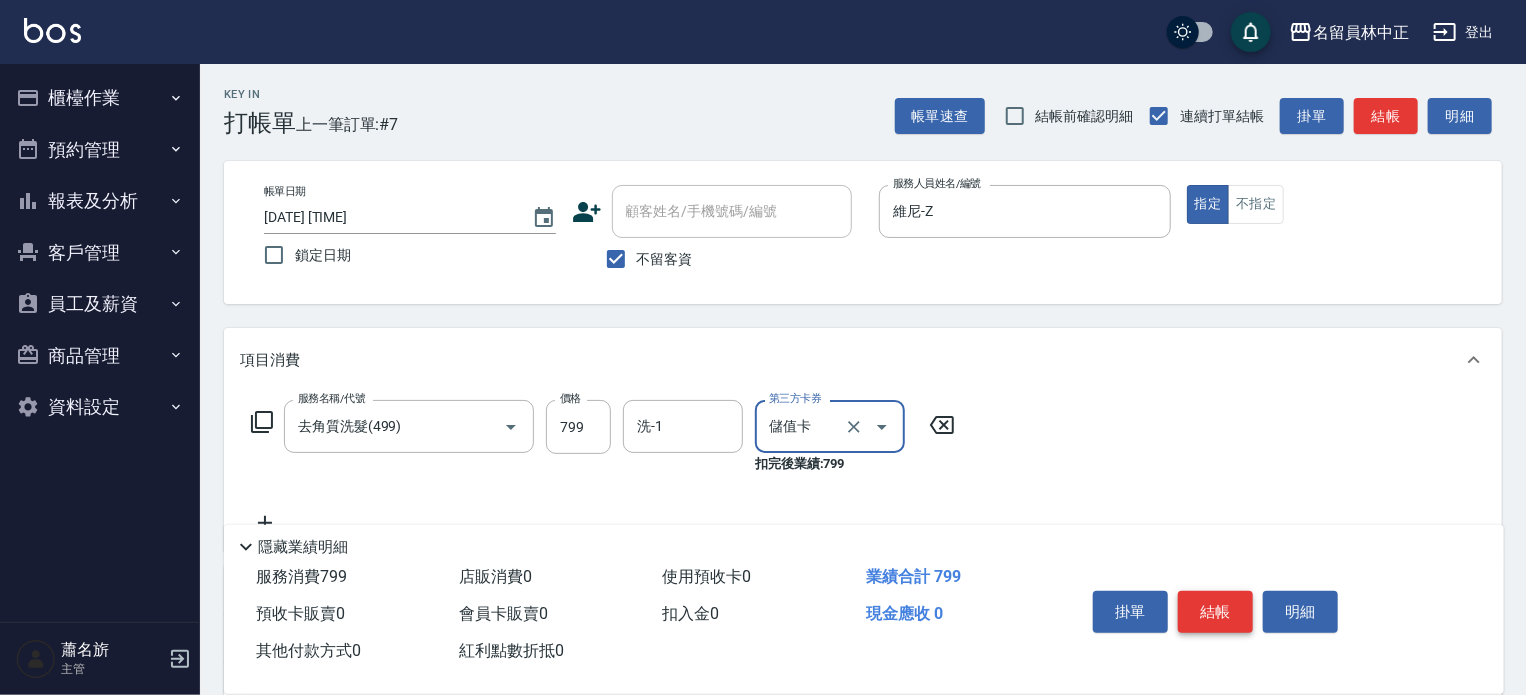 click on "結帳" at bounding box center (1215, 612) 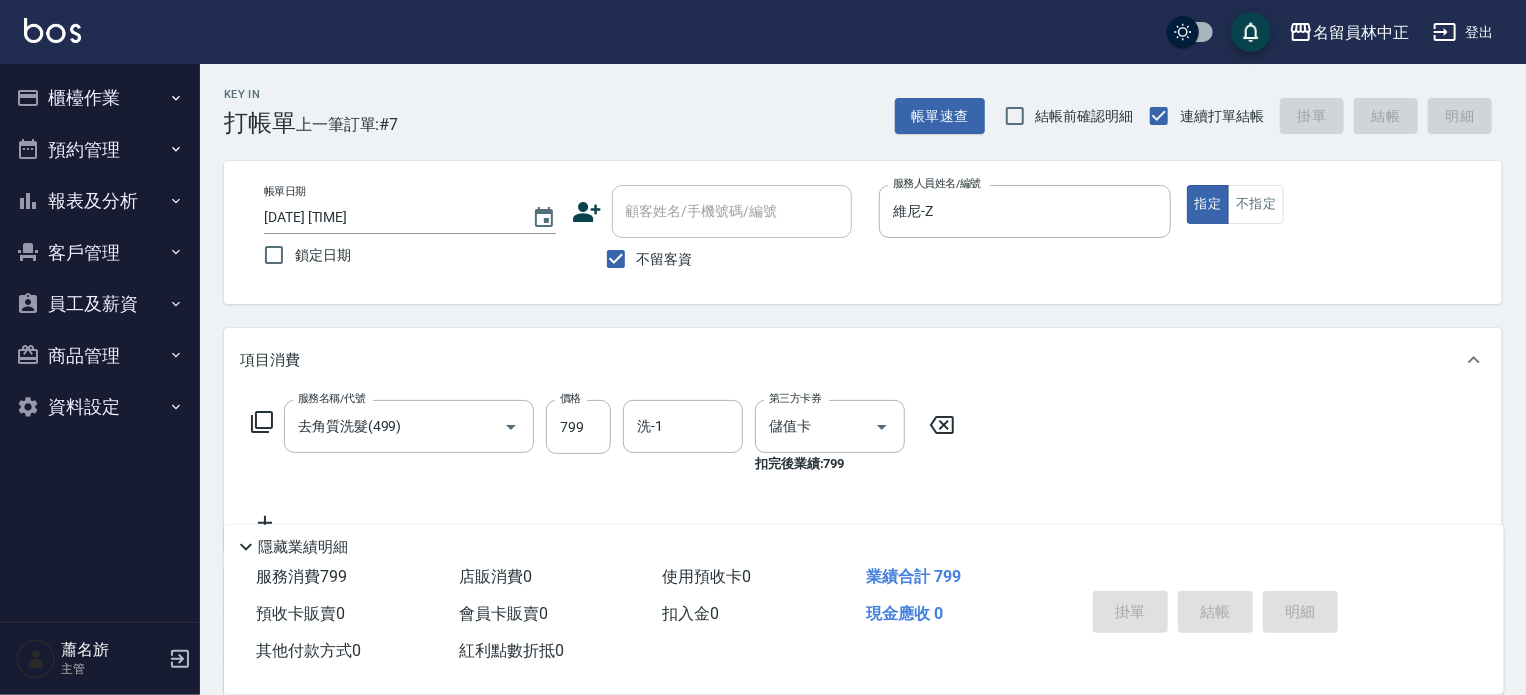 type 